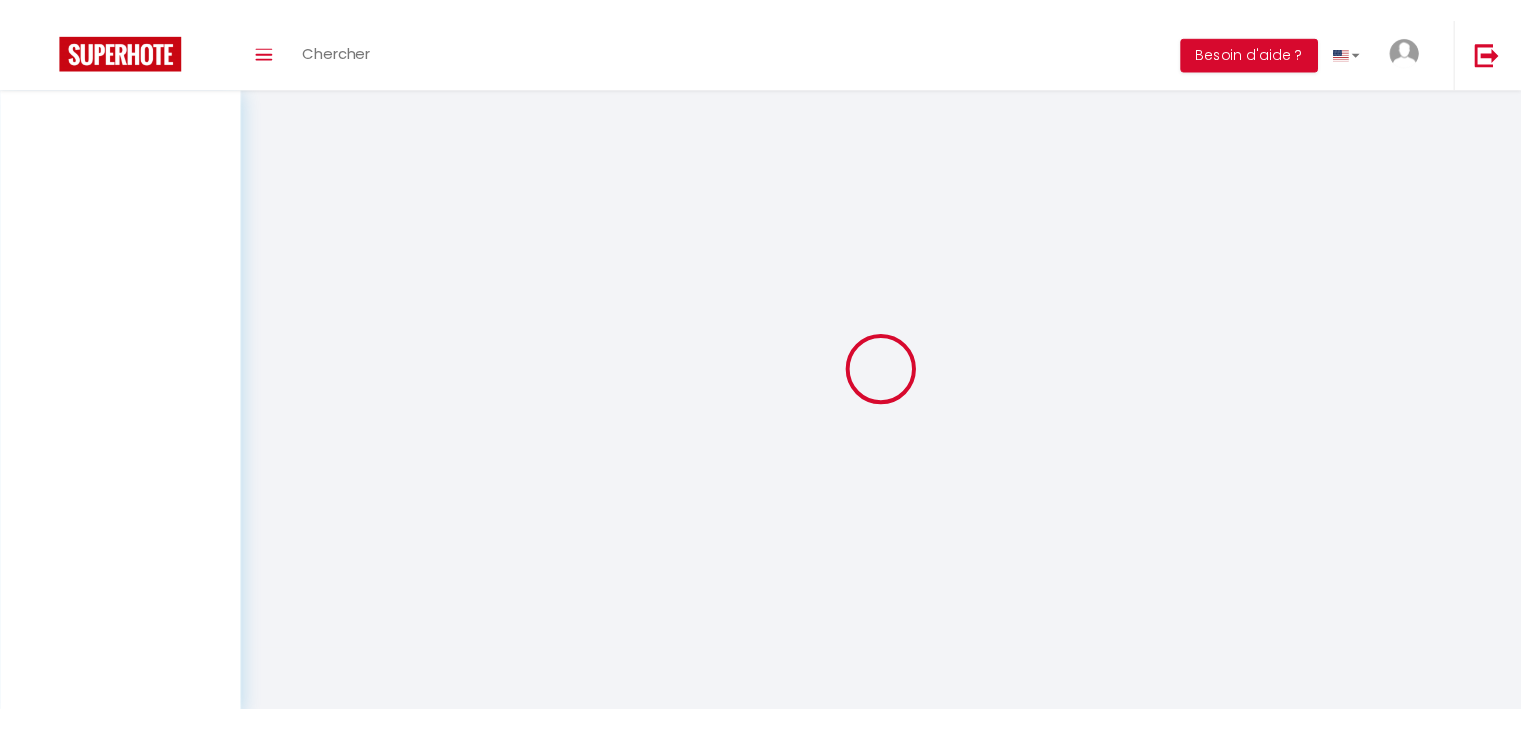 scroll, scrollTop: 0, scrollLeft: 0, axis: both 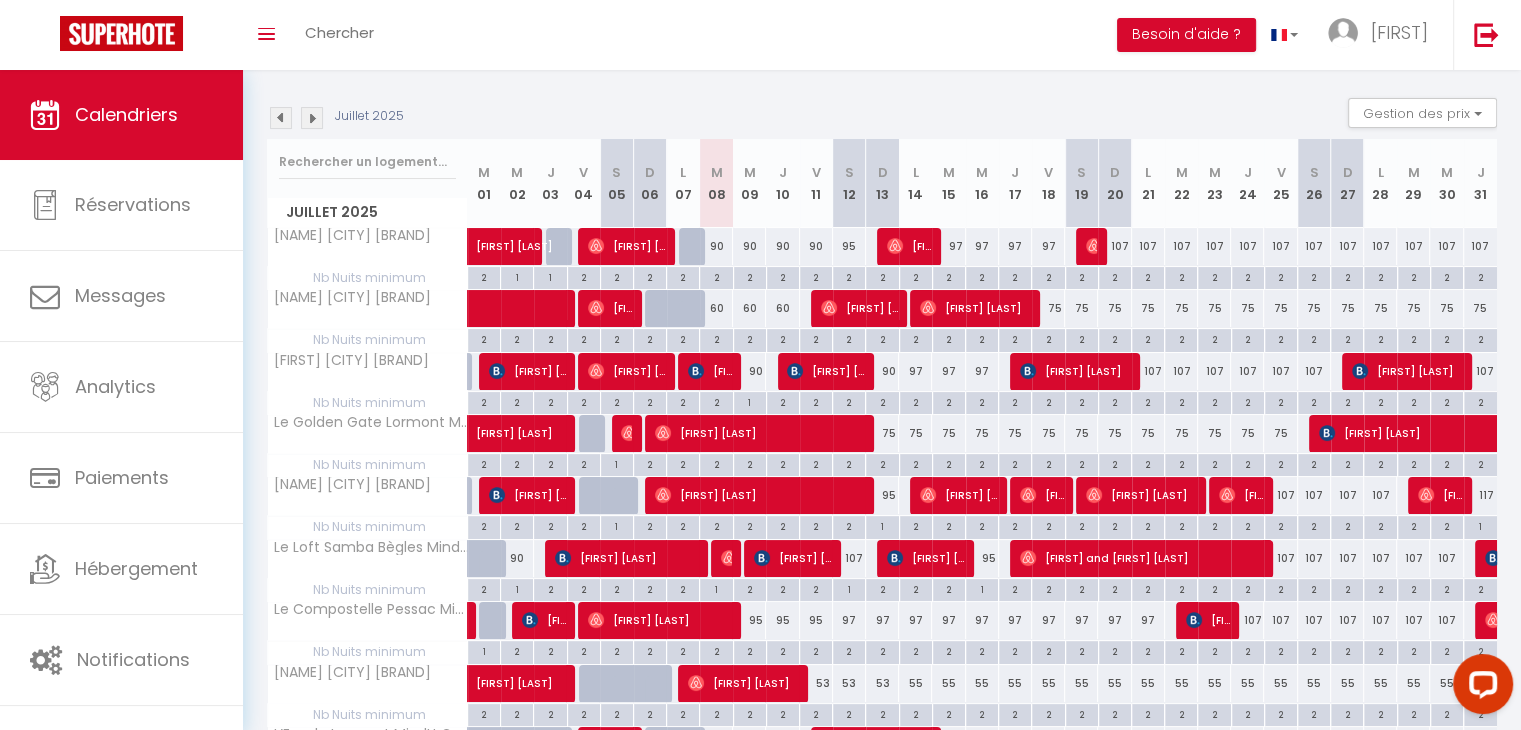 click at bounding box center (281, 118) 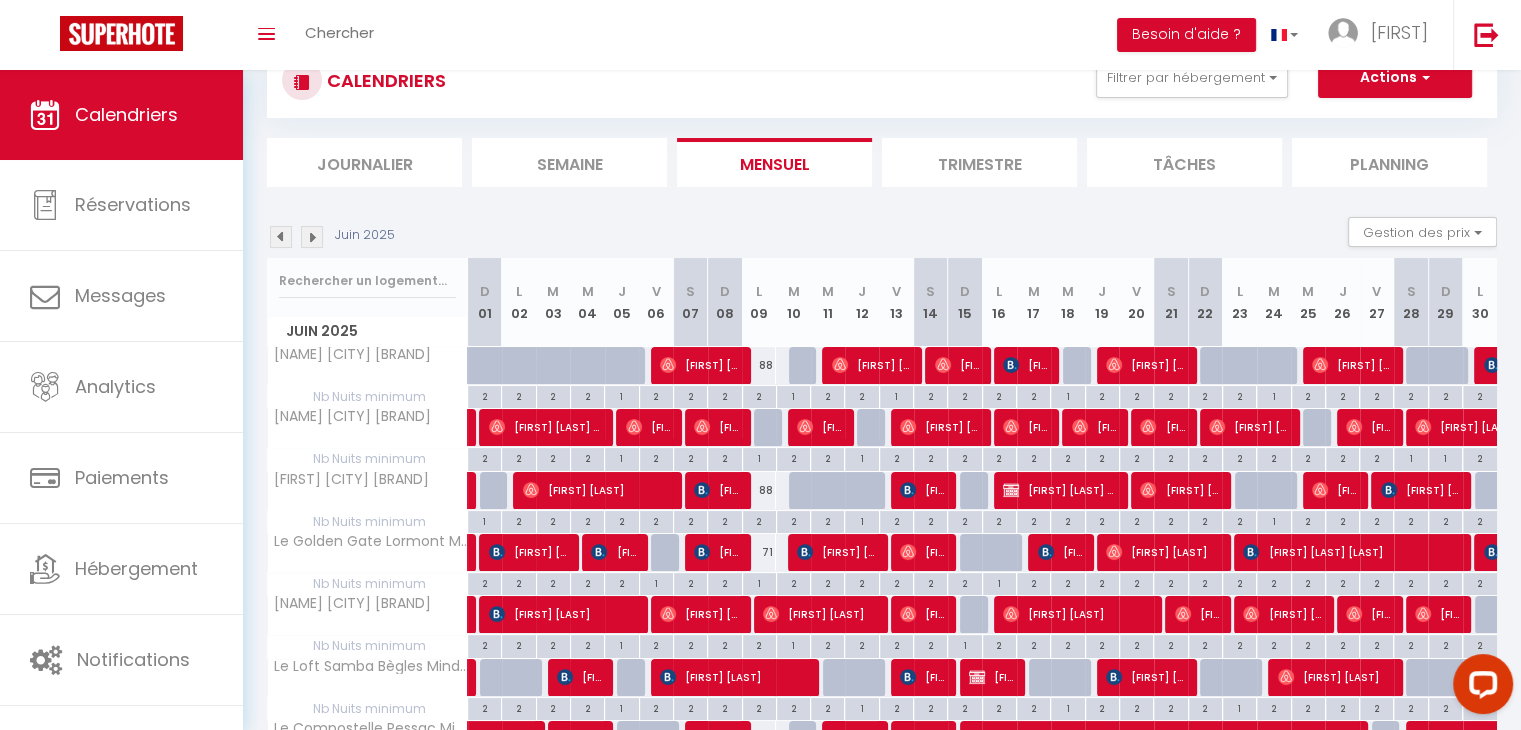 scroll, scrollTop: 189, scrollLeft: 0, axis: vertical 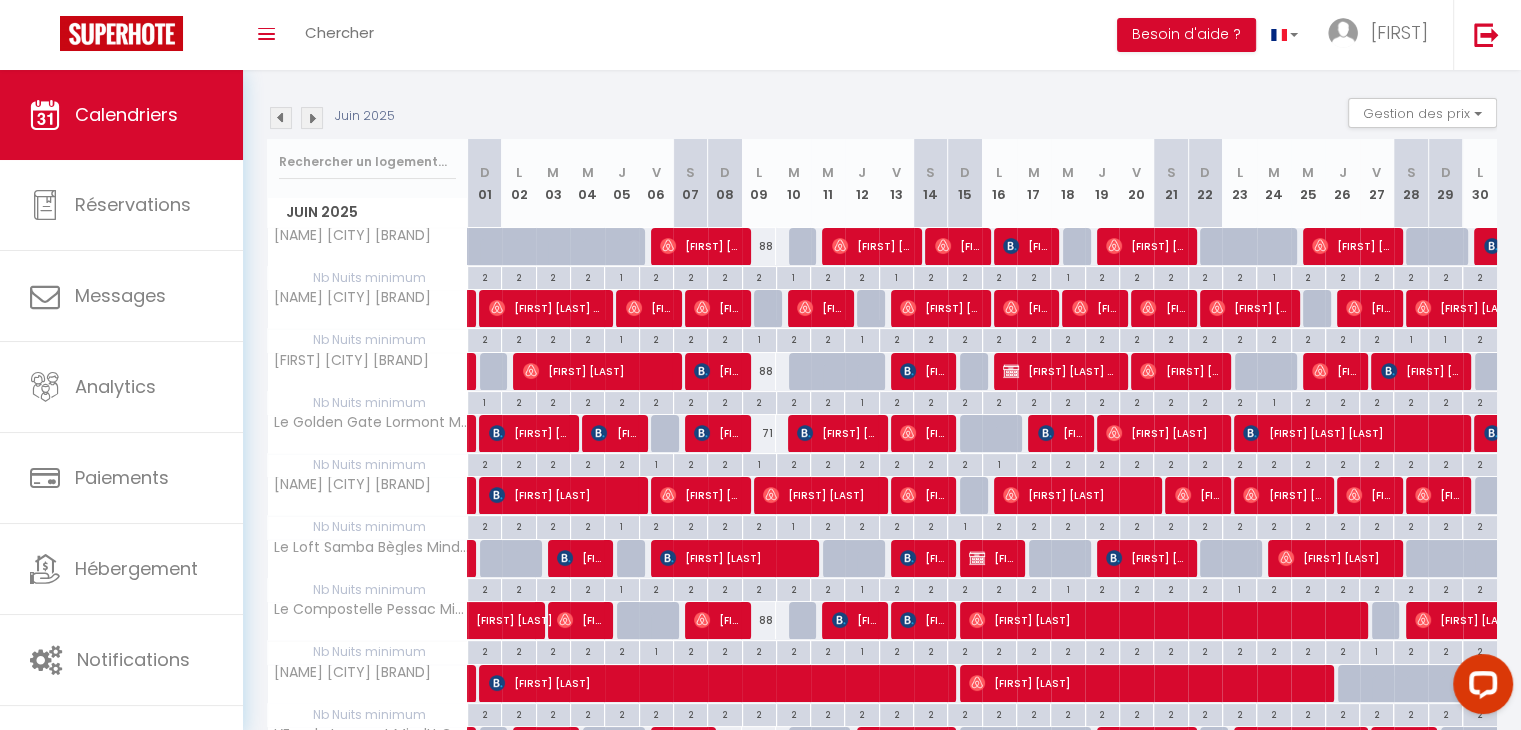 click at bounding box center [312, 118] 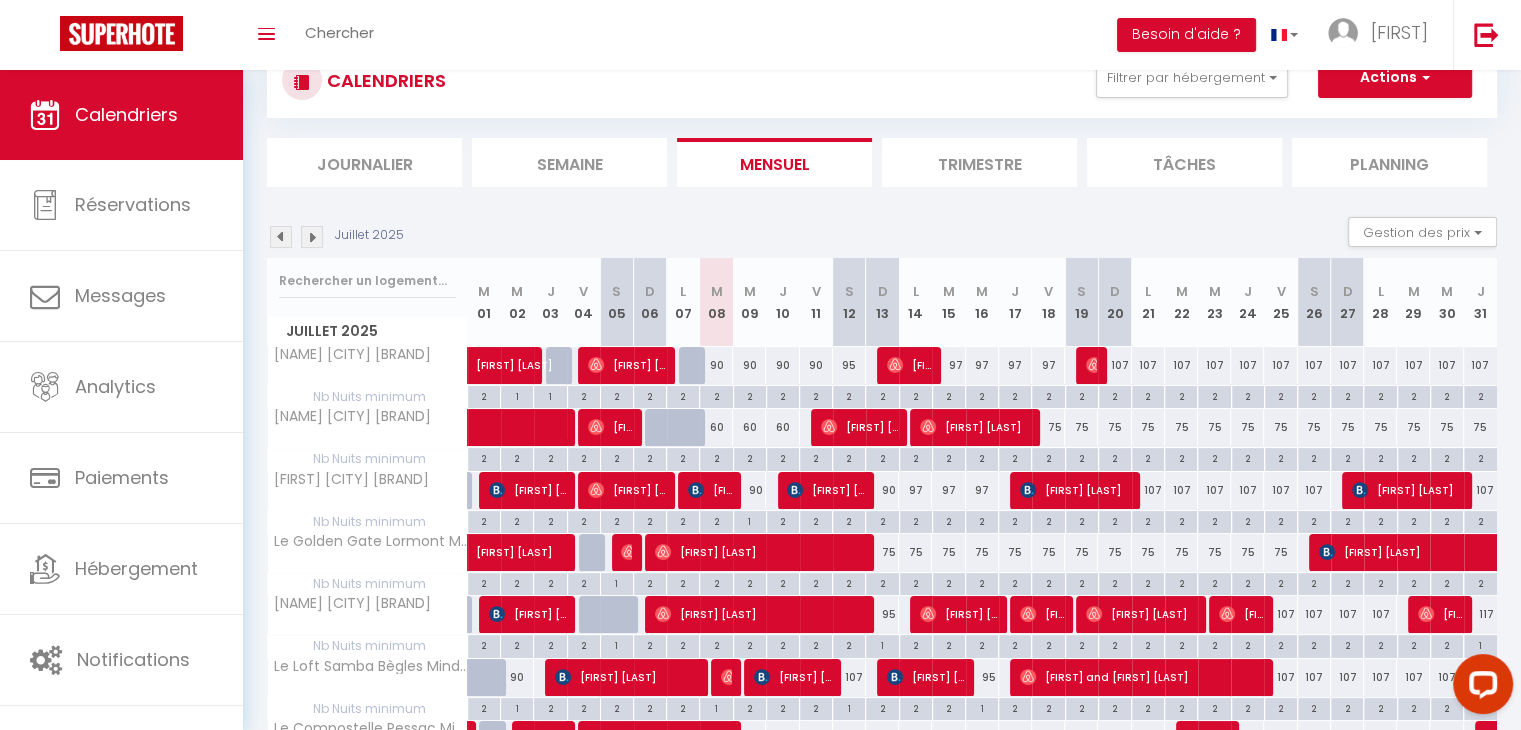 scroll, scrollTop: 189, scrollLeft: 0, axis: vertical 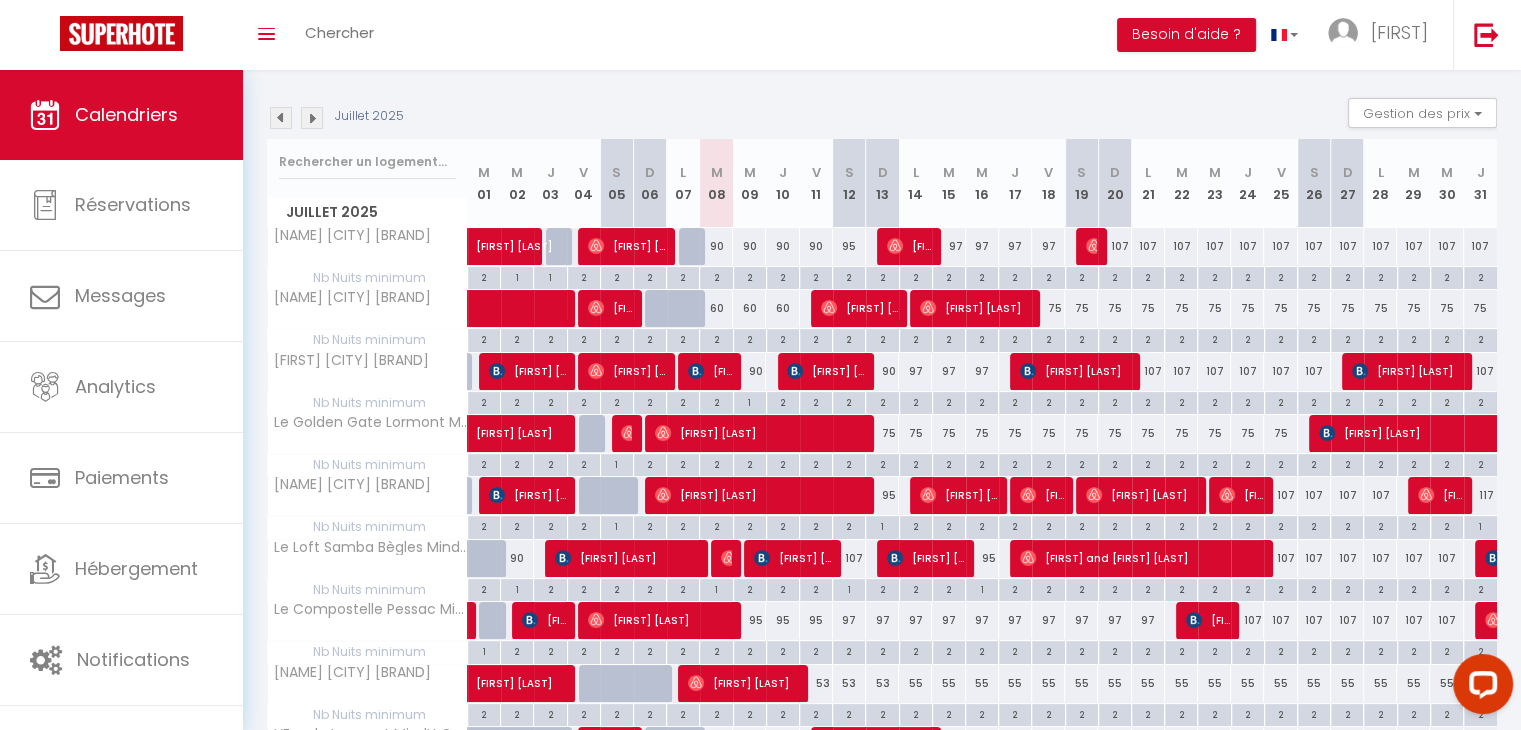 click on "90" at bounding box center (716, 246) 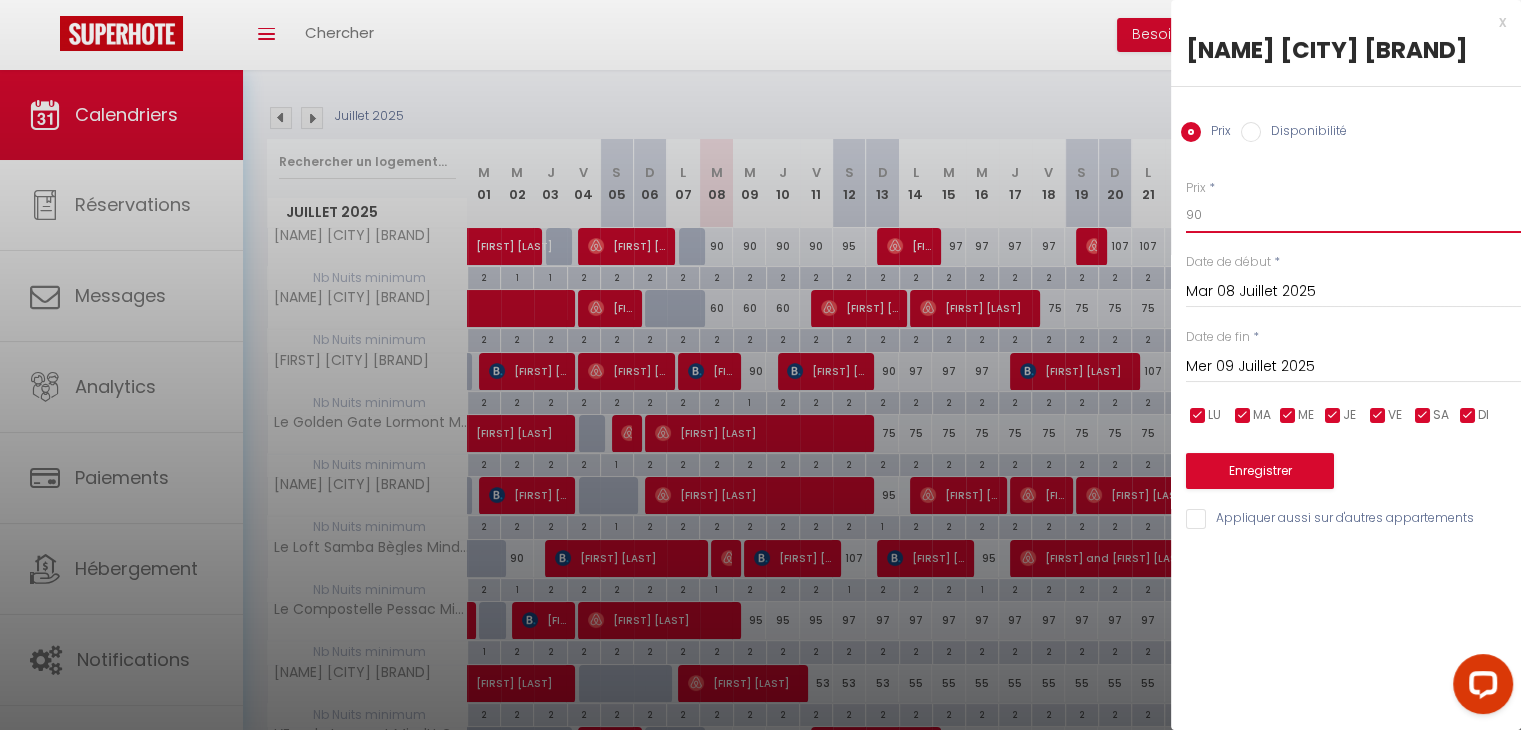 click on "90" at bounding box center (1353, 215) 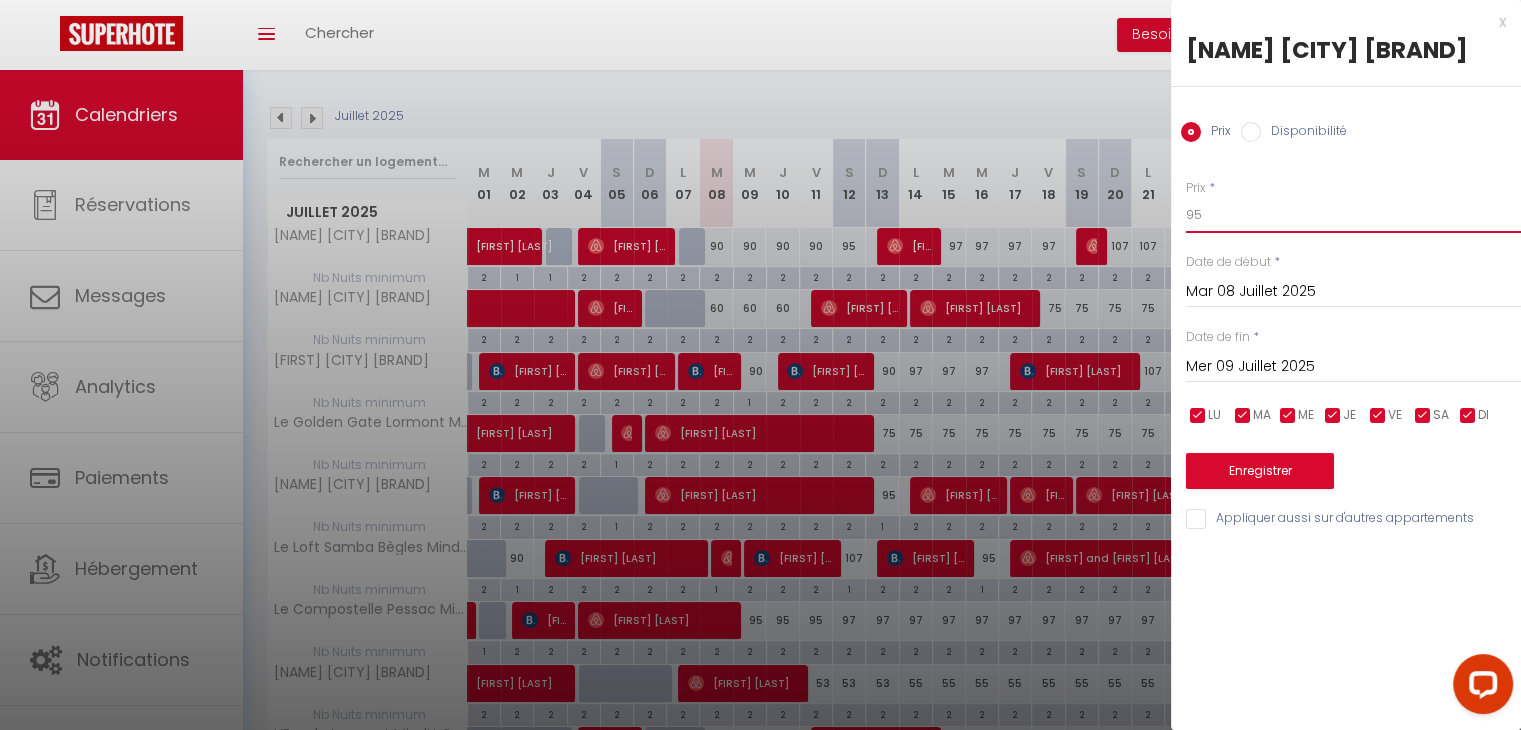 type on "95" 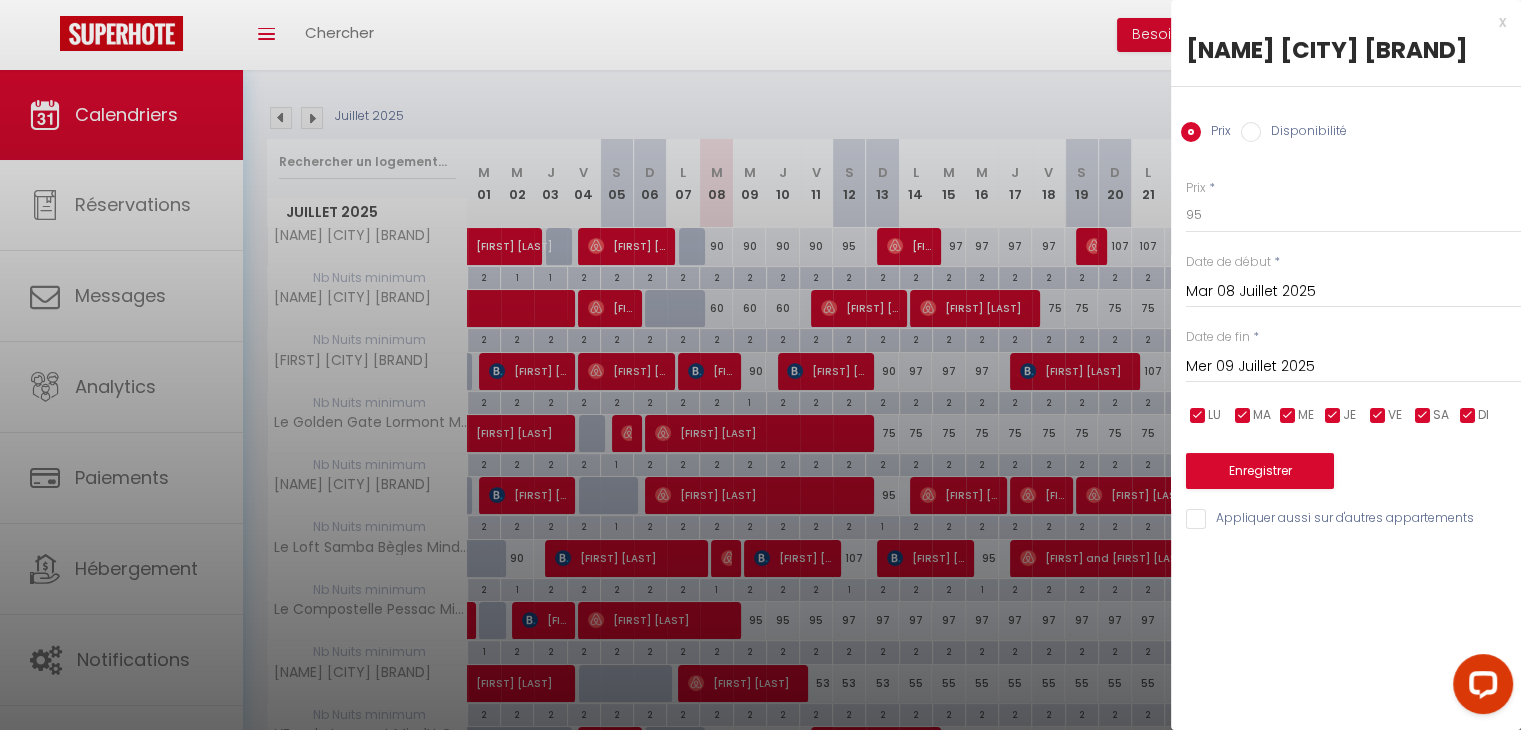 click on "Mer 09 Juillet 2025" at bounding box center (1353, 367) 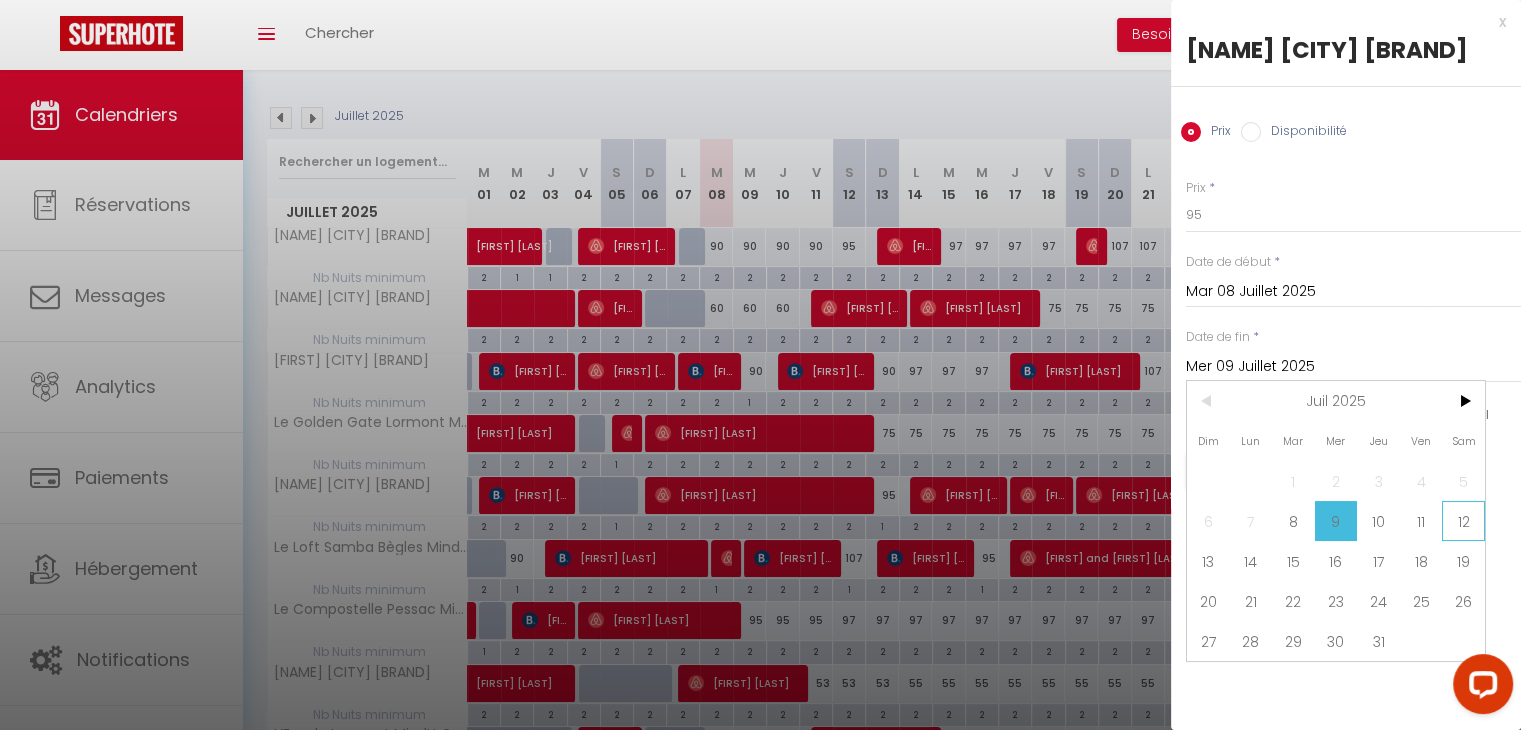 click on "12" at bounding box center [0, 0] 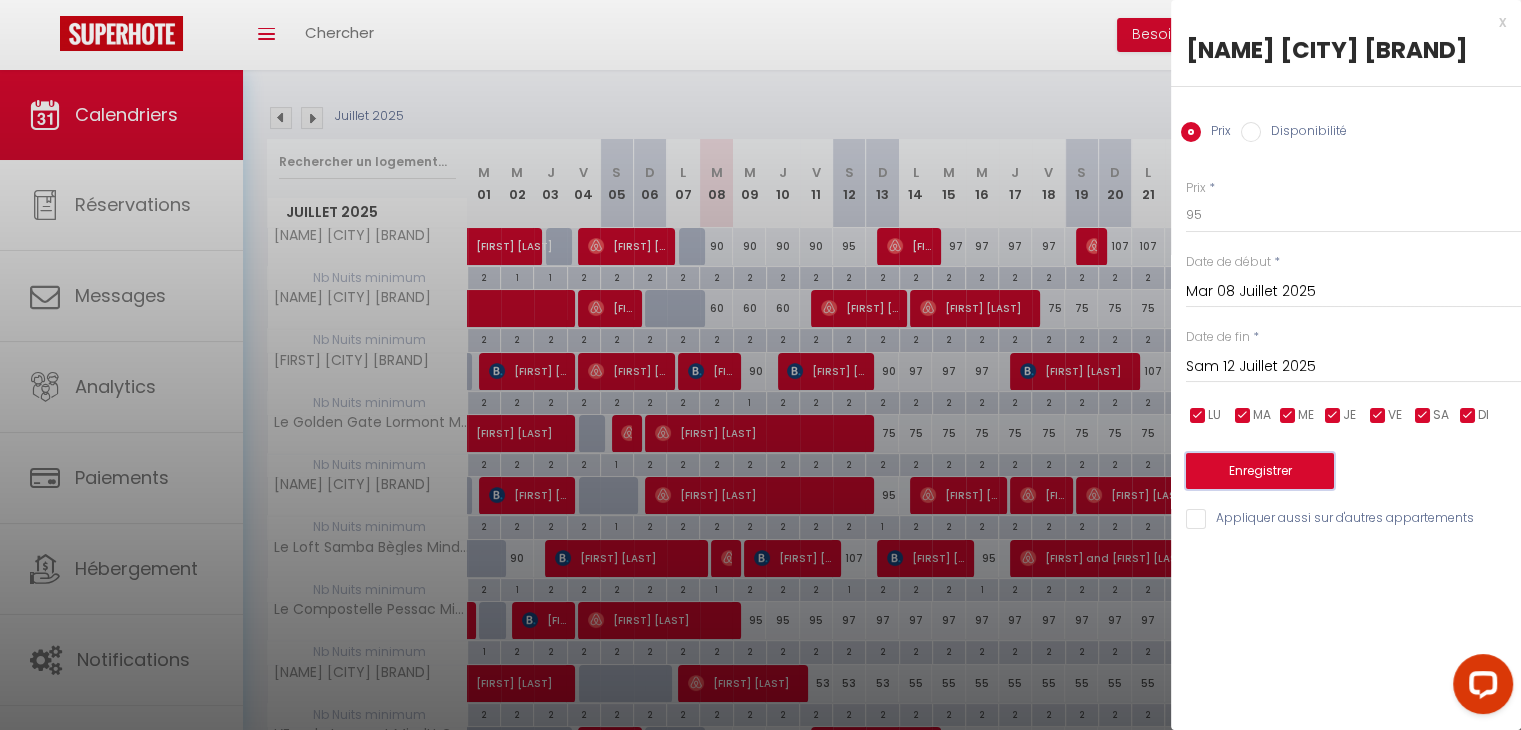 click on "Enregistrer" at bounding box center (1260, 471) 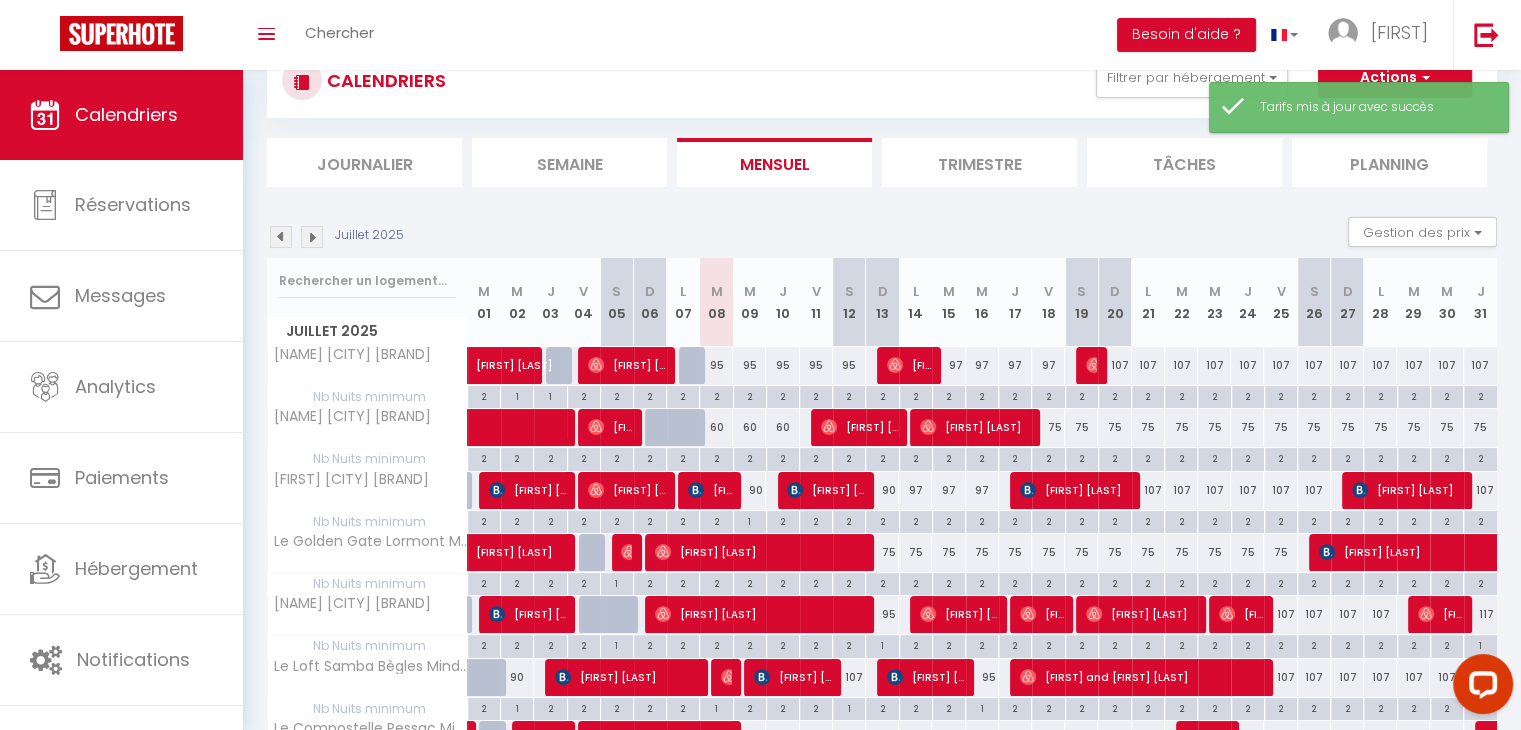 scroll, scrollTop: 189, scrollLeft: 0, axis: vertical 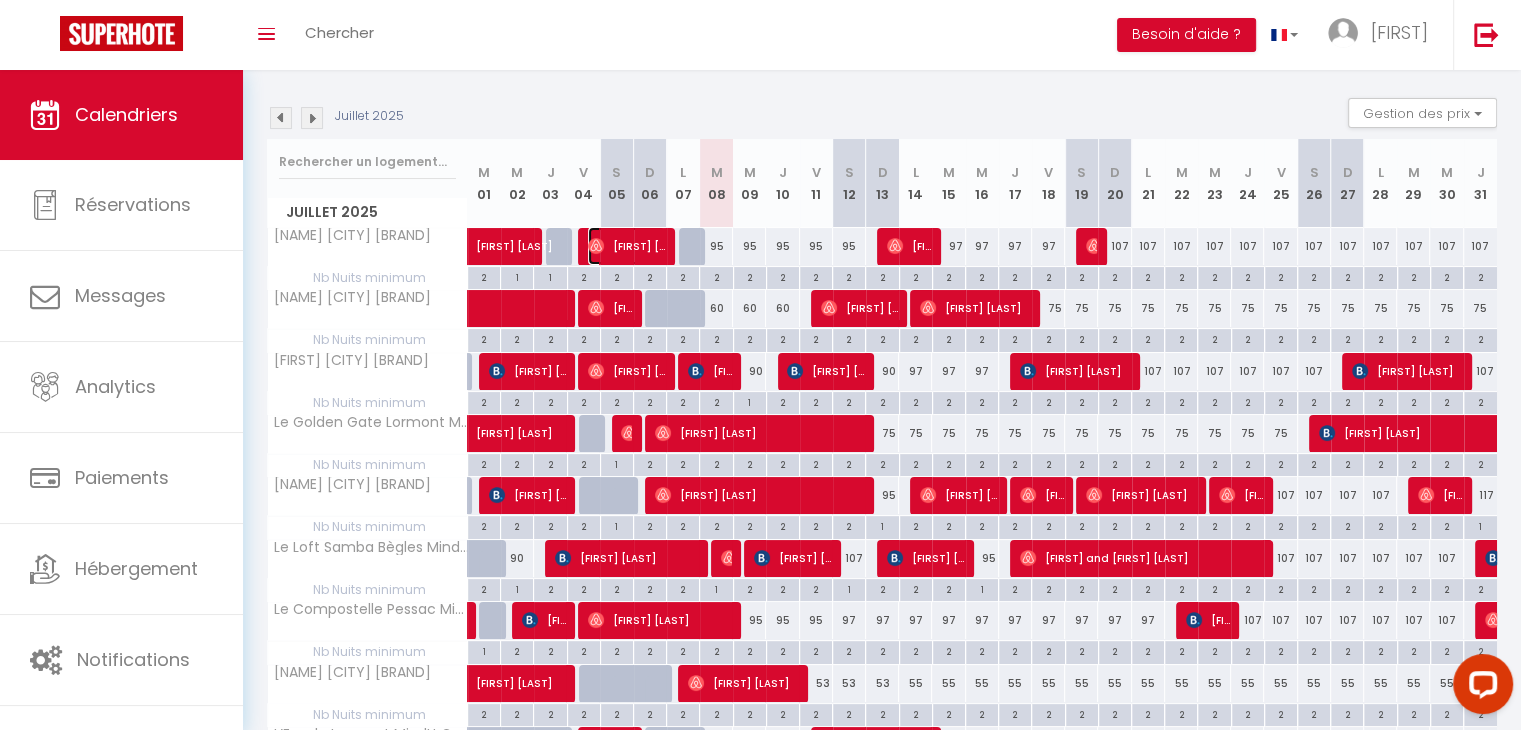 click on "[FIRST] [LAST]" at bounding box center (535, 247) 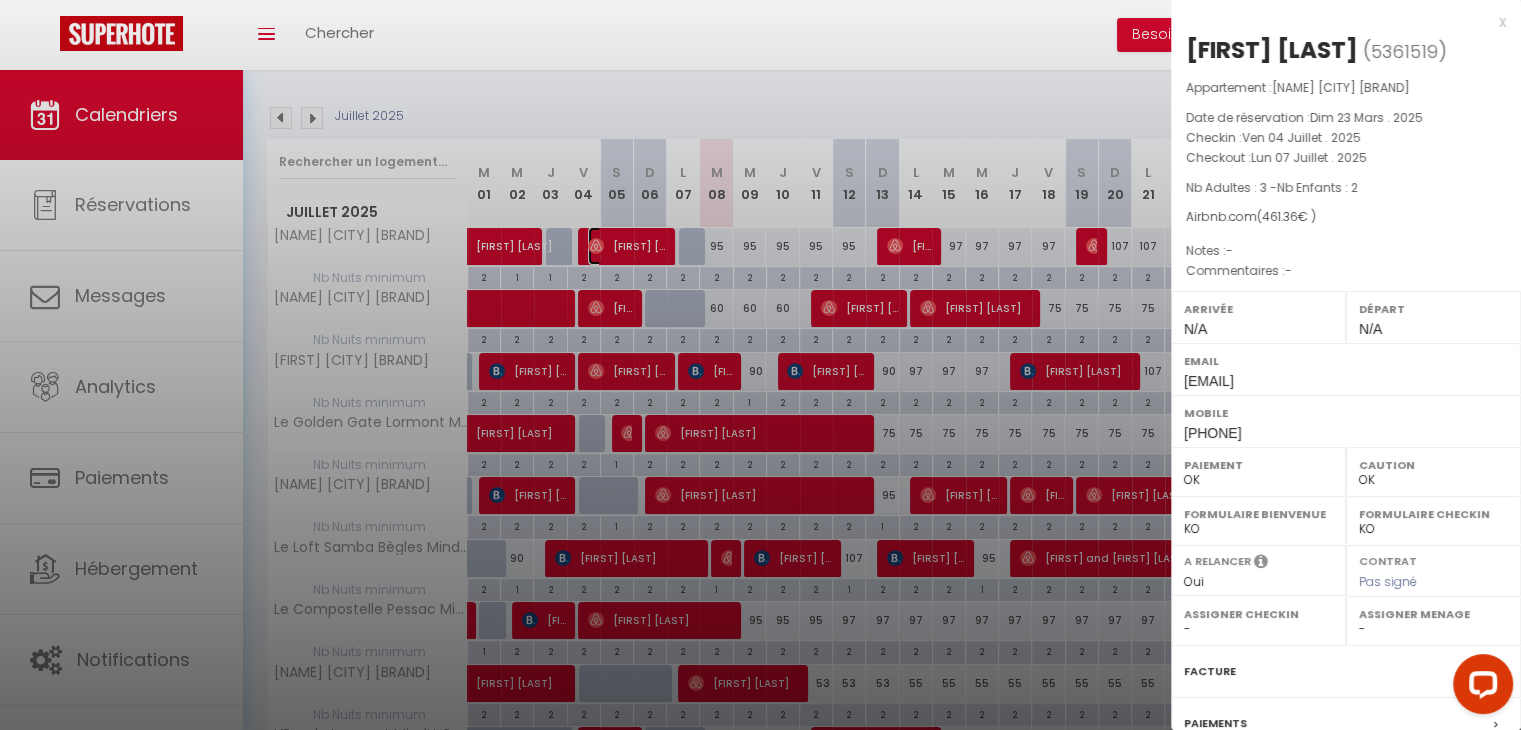 scroll, scrollTop: 199, scrollLeft: 0, axis: vertical 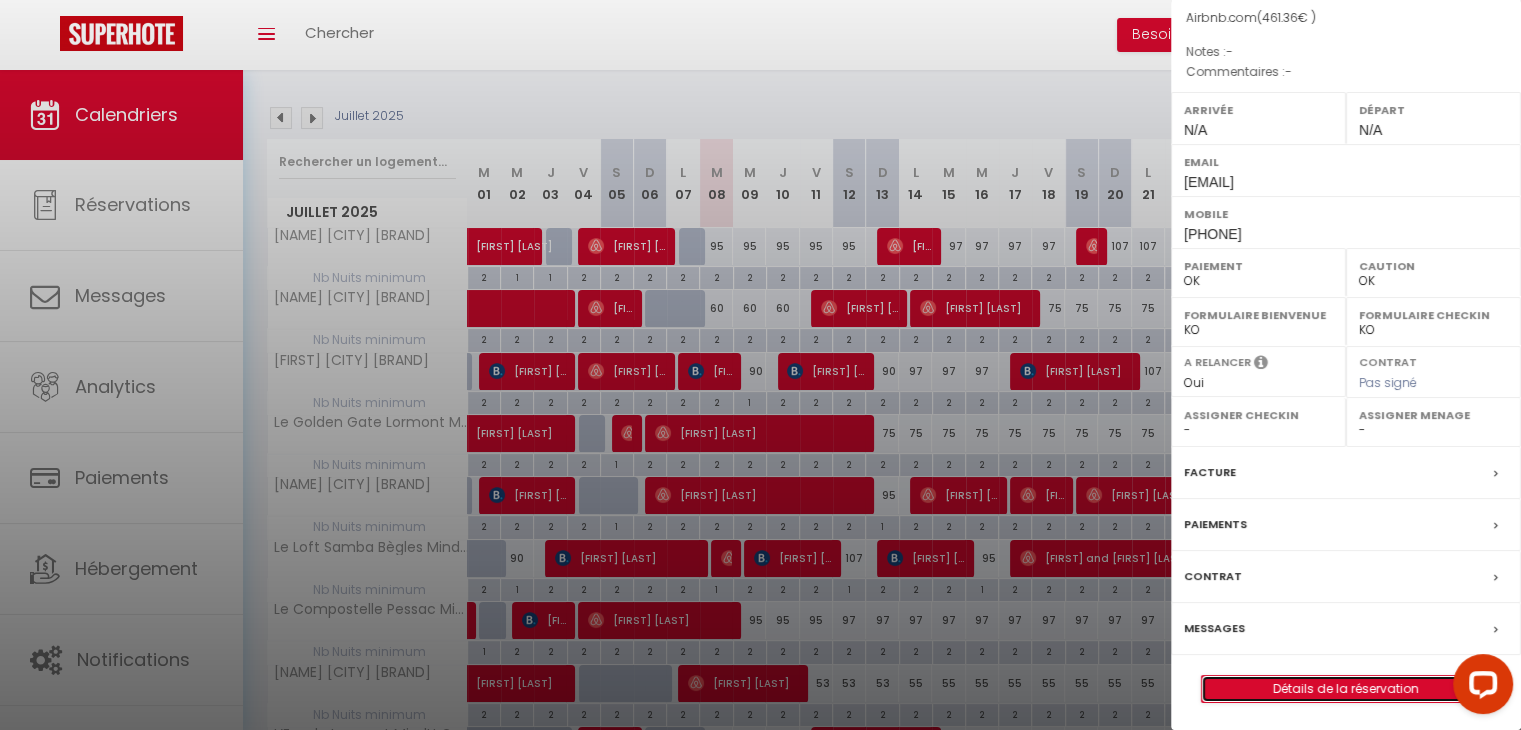 click on "Détails de la réservation" at bounding box center (1346, 689) 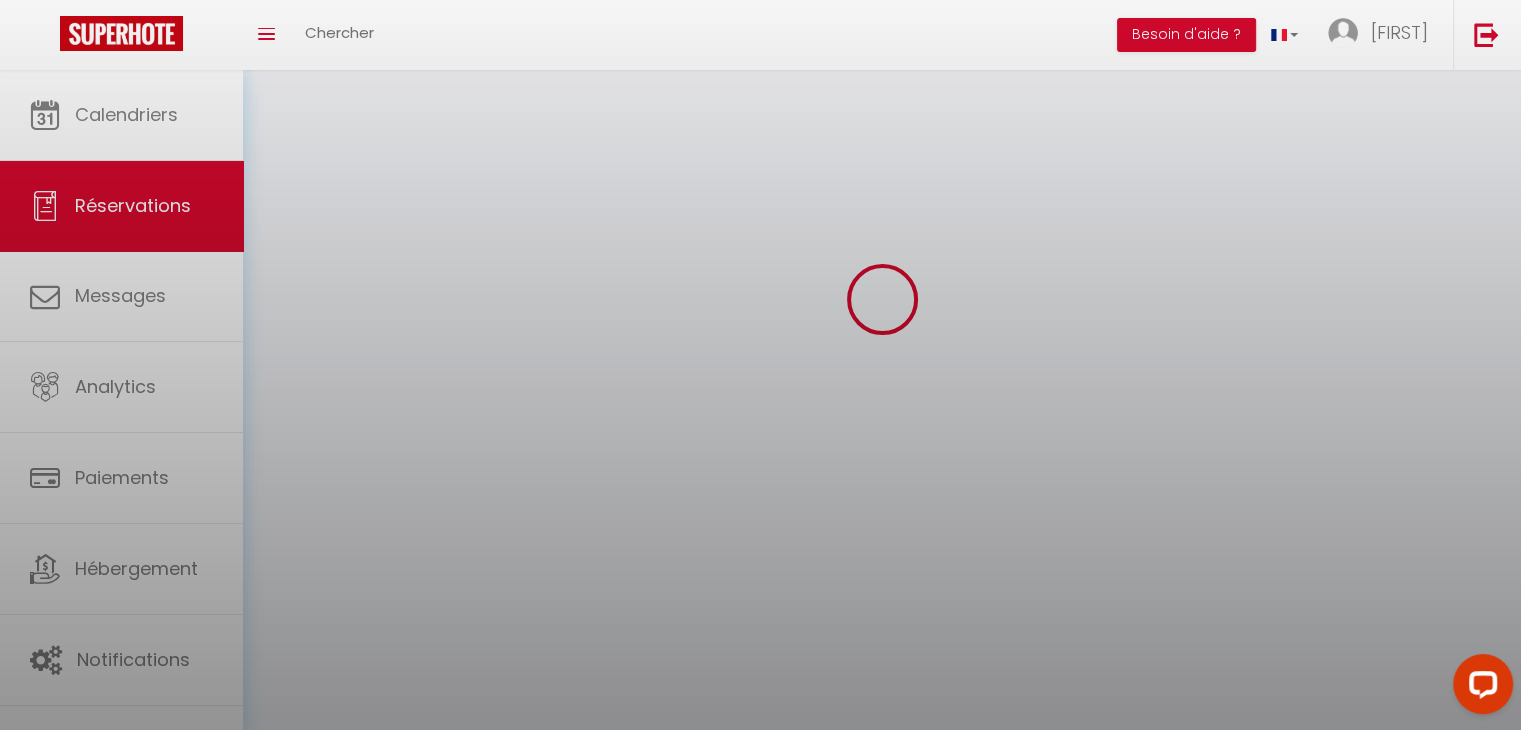 scroll, scrollTop: 0, scrollLeft: 0, axis: both 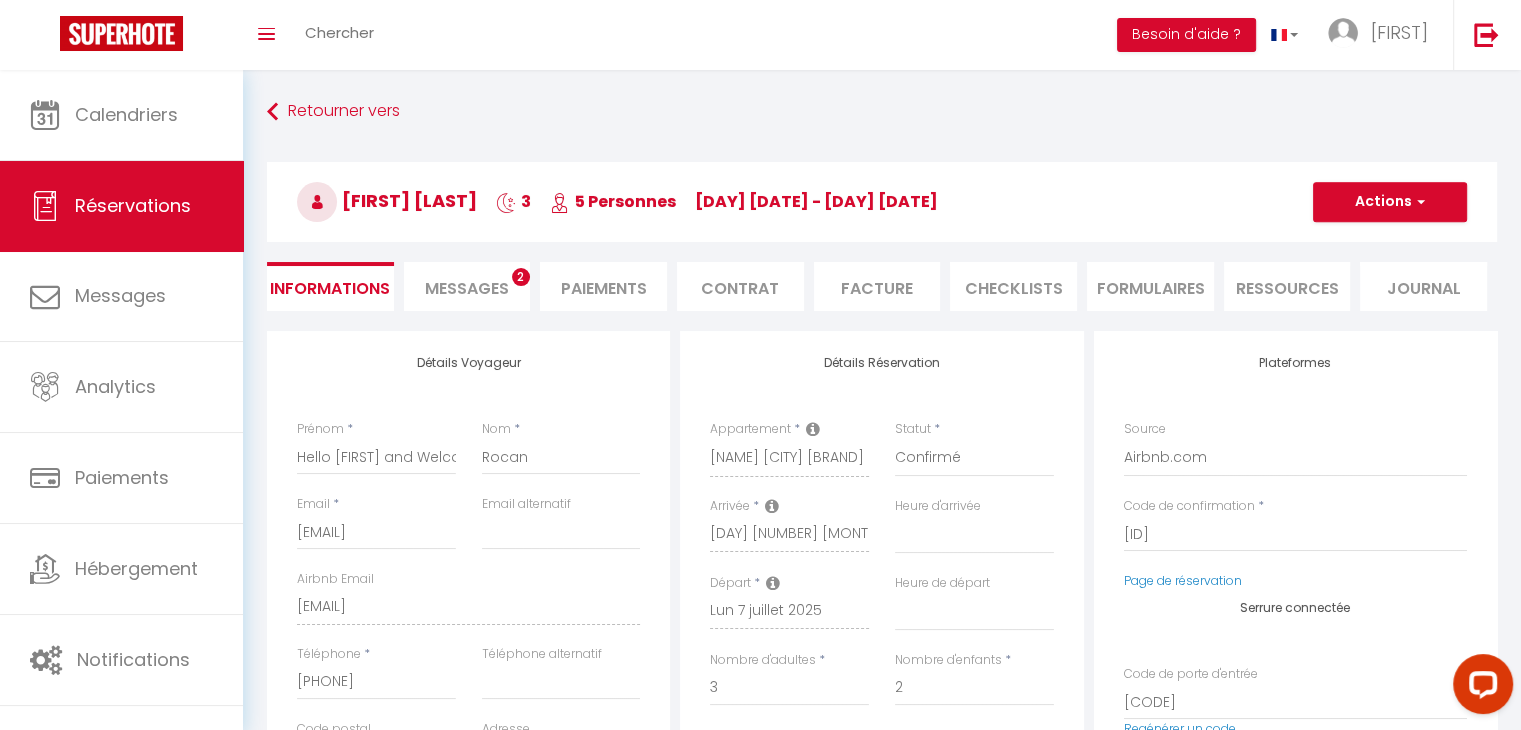 click on "CHECKLISTS" at bounding box center [1013, 286] 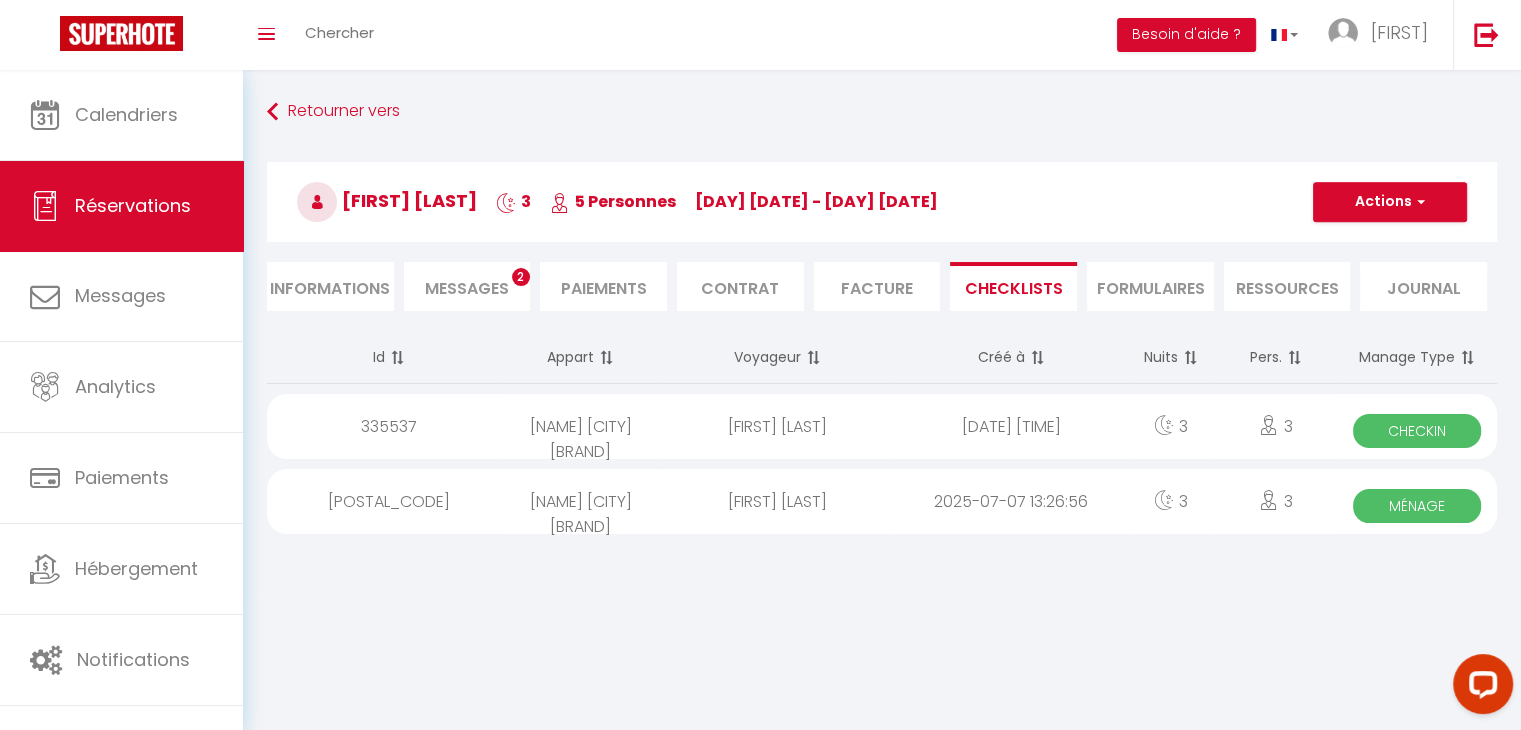 click on "[NAME] [CITY] [BRAND]" at bounding box center (581, 426) 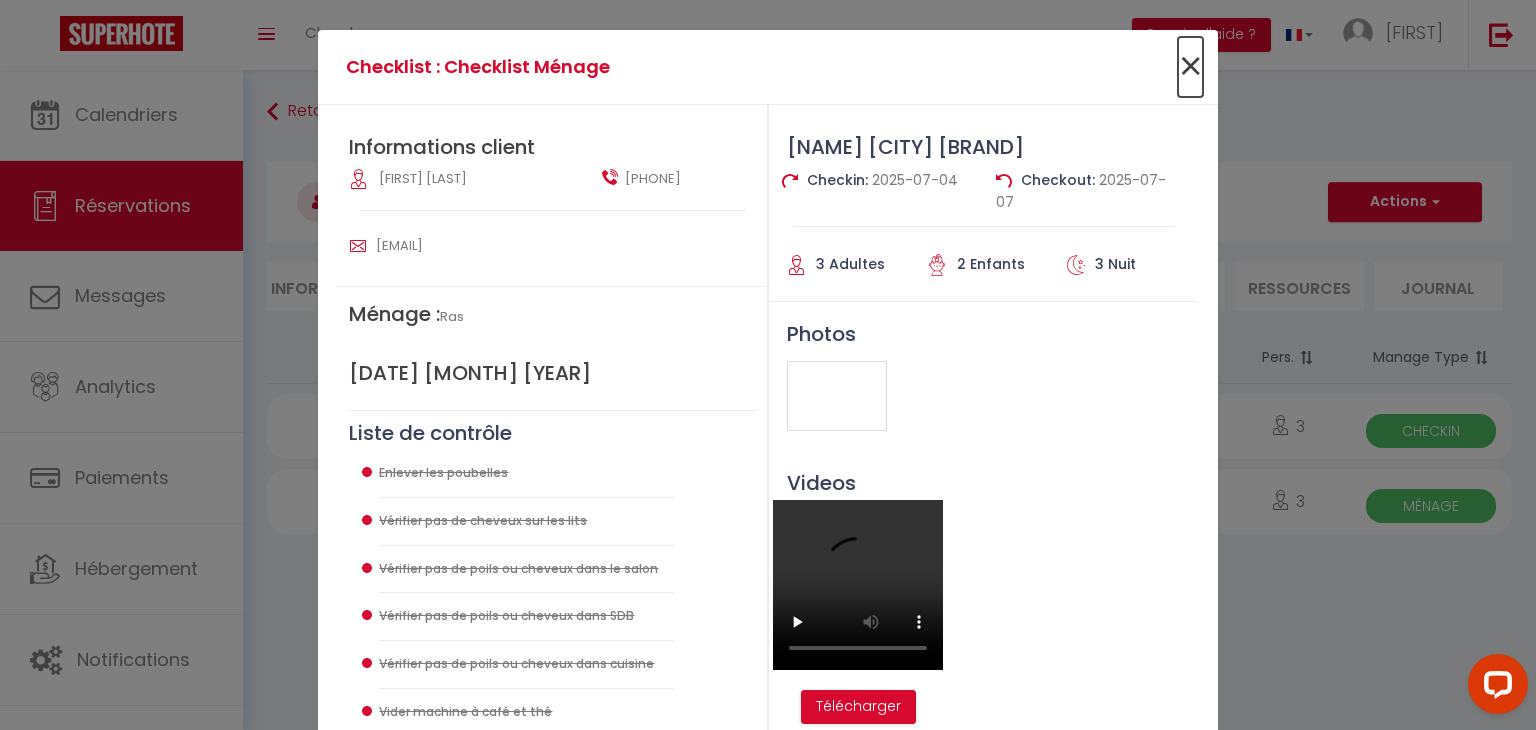 click on "×" at bounding box center [1190, 67] 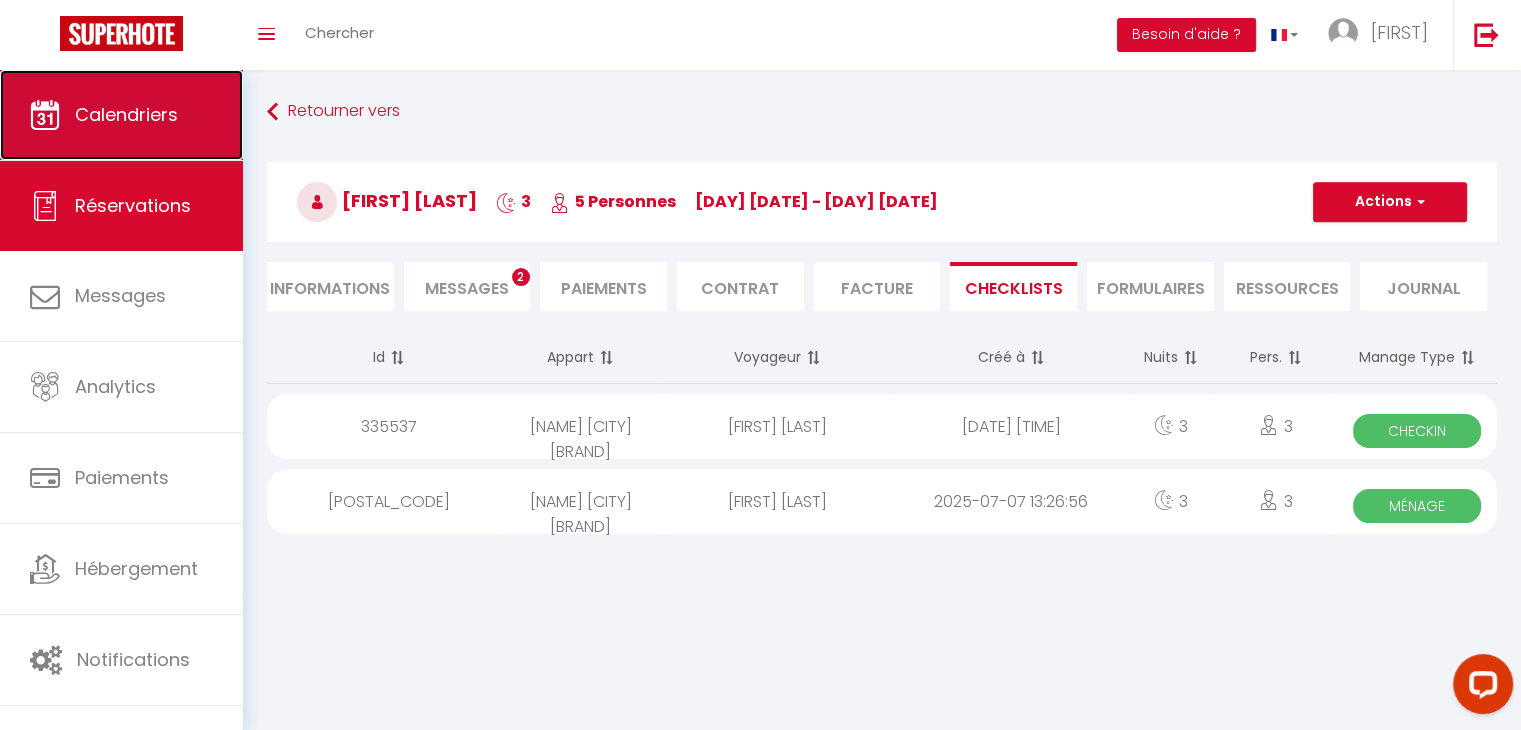 click on "Calendriers" at bounding box center (121, 115) 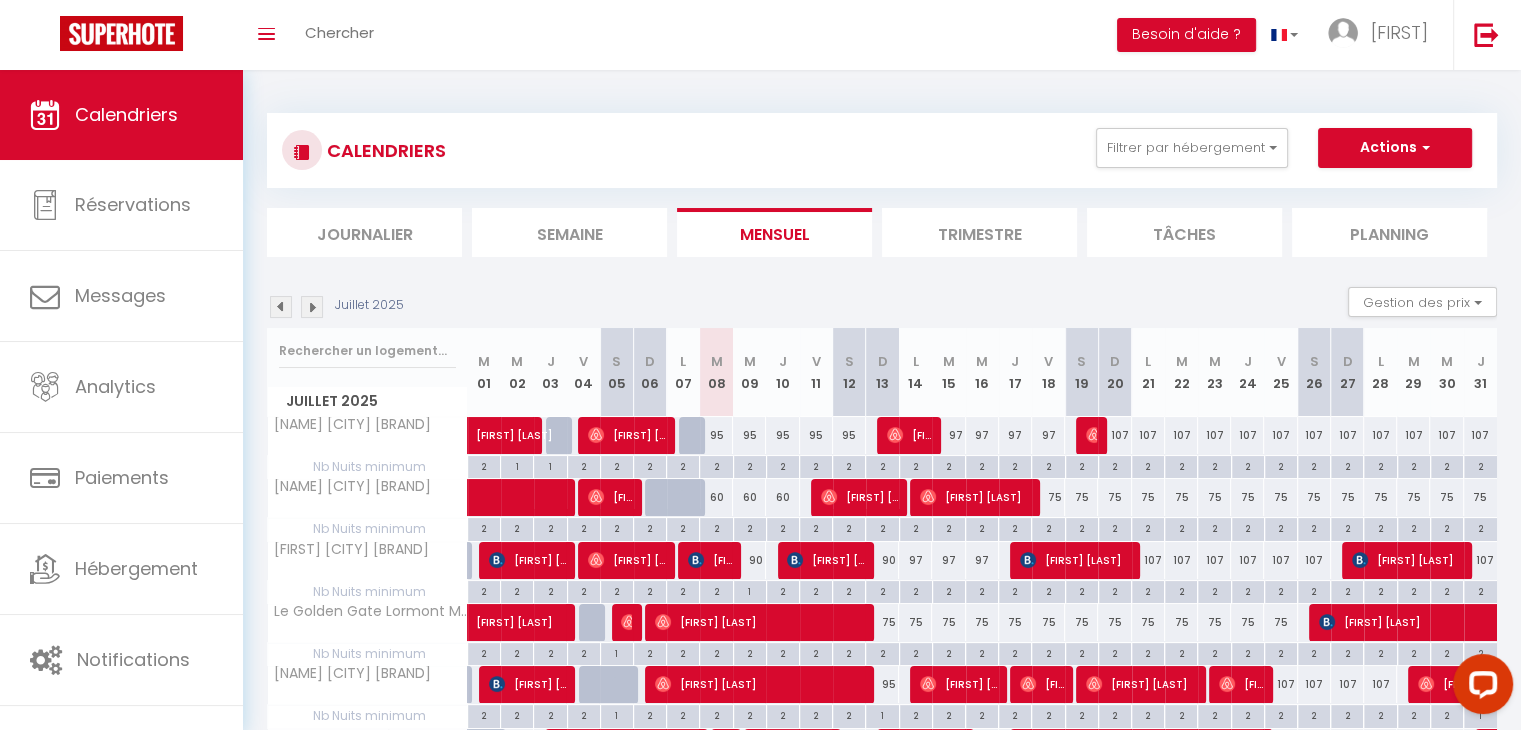 click at bounding box center [281, 307] 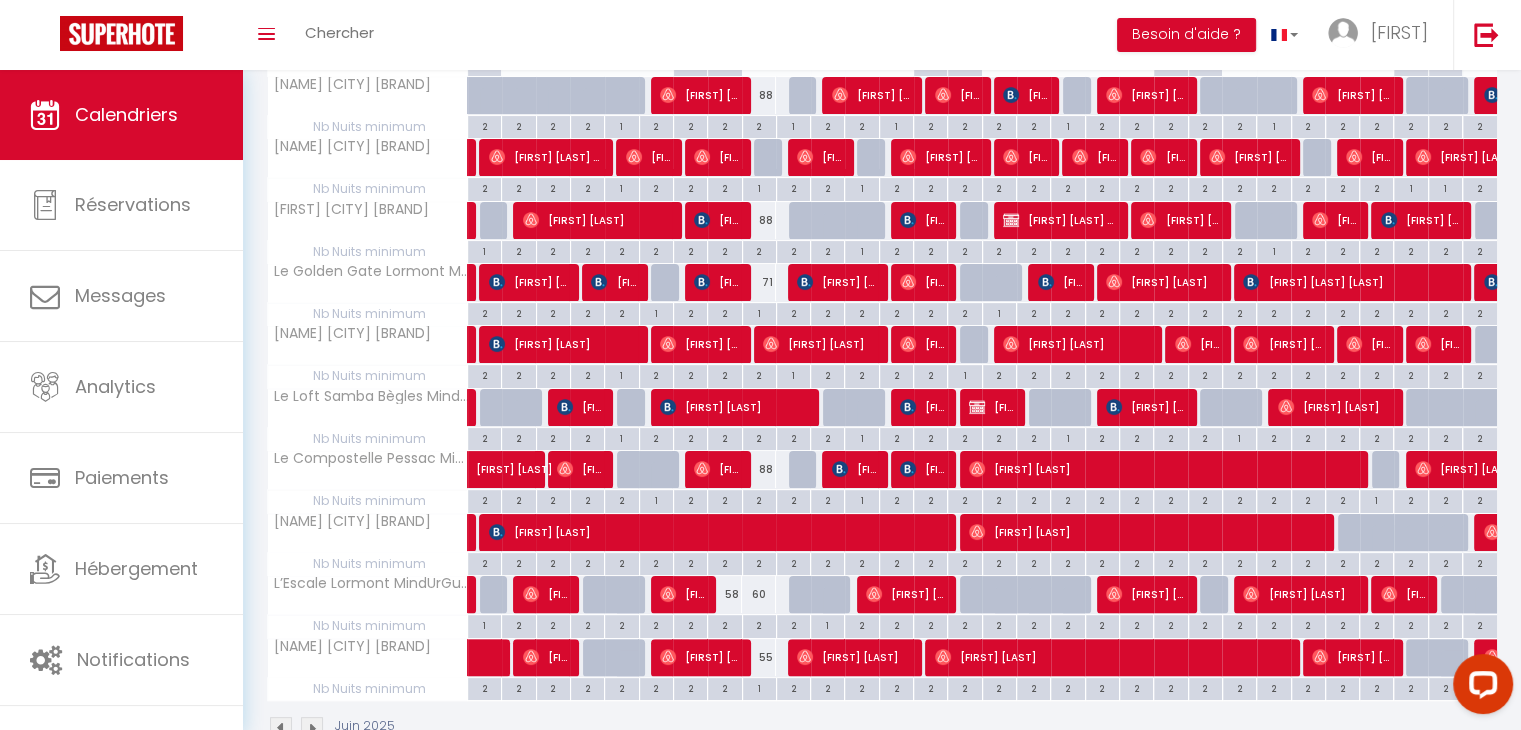 scroll, scrollTop: 338, scrollLeft: 0, axis: vertical 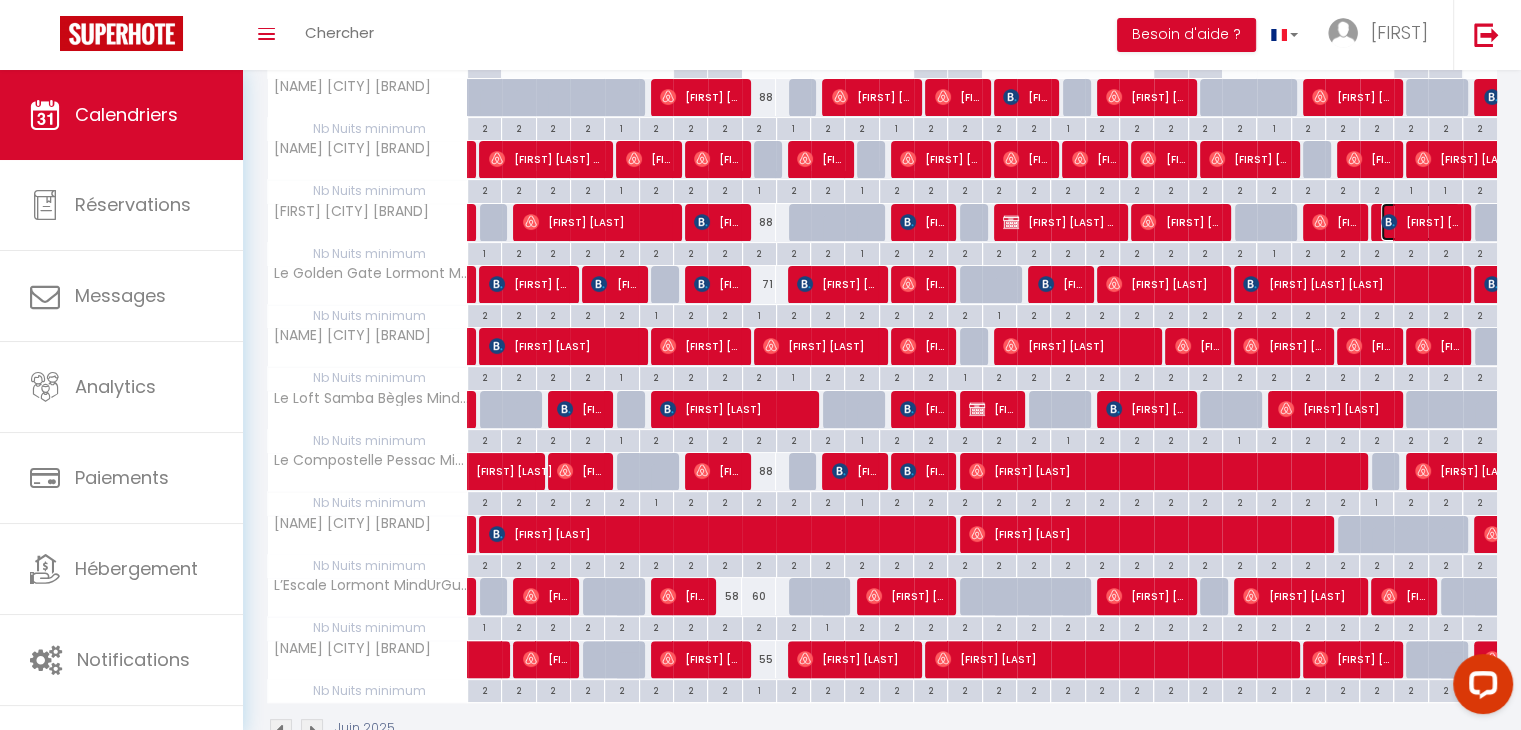 click on "[FIRST] [LAST]" at bounding box center (489, 204) 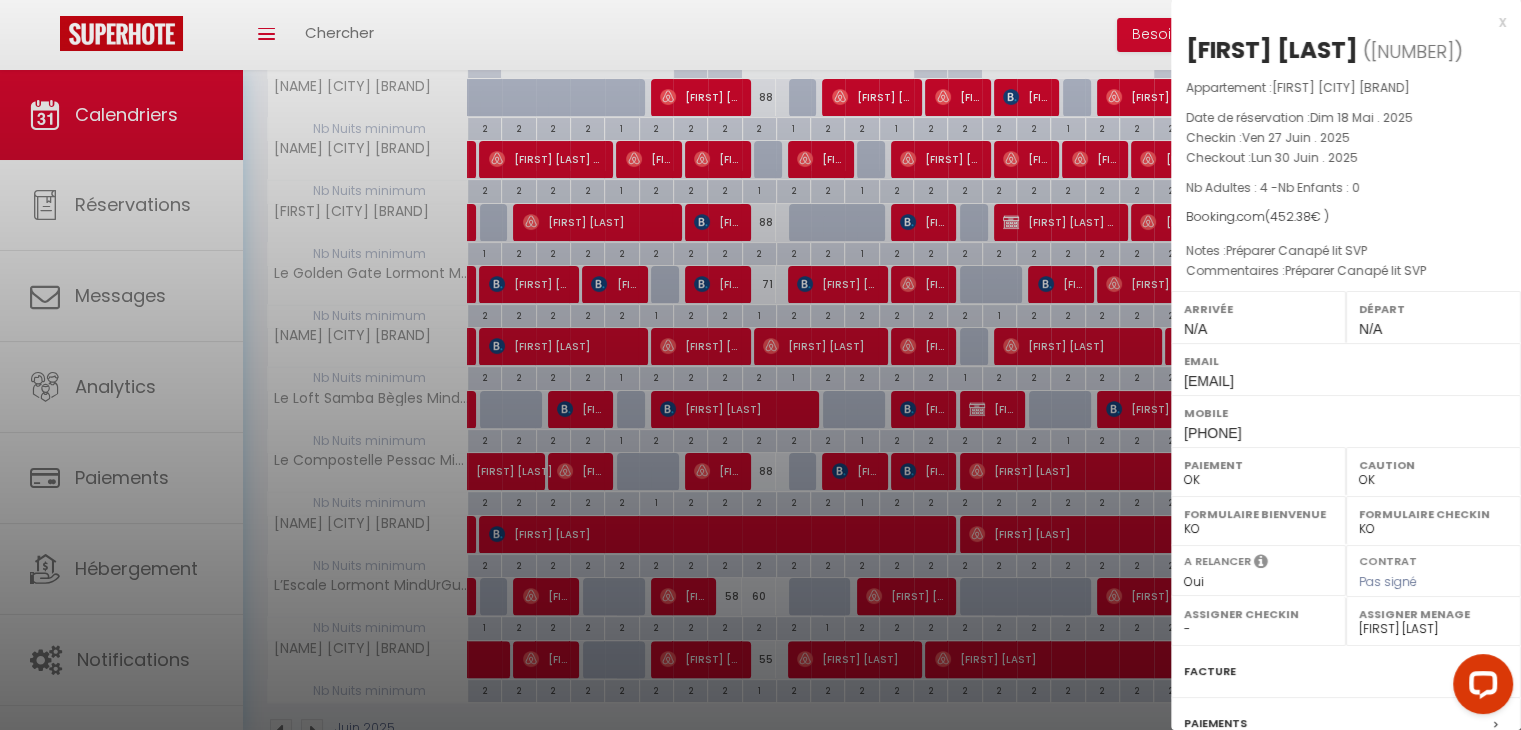 click on "x" at bounding box center [1338, 22] 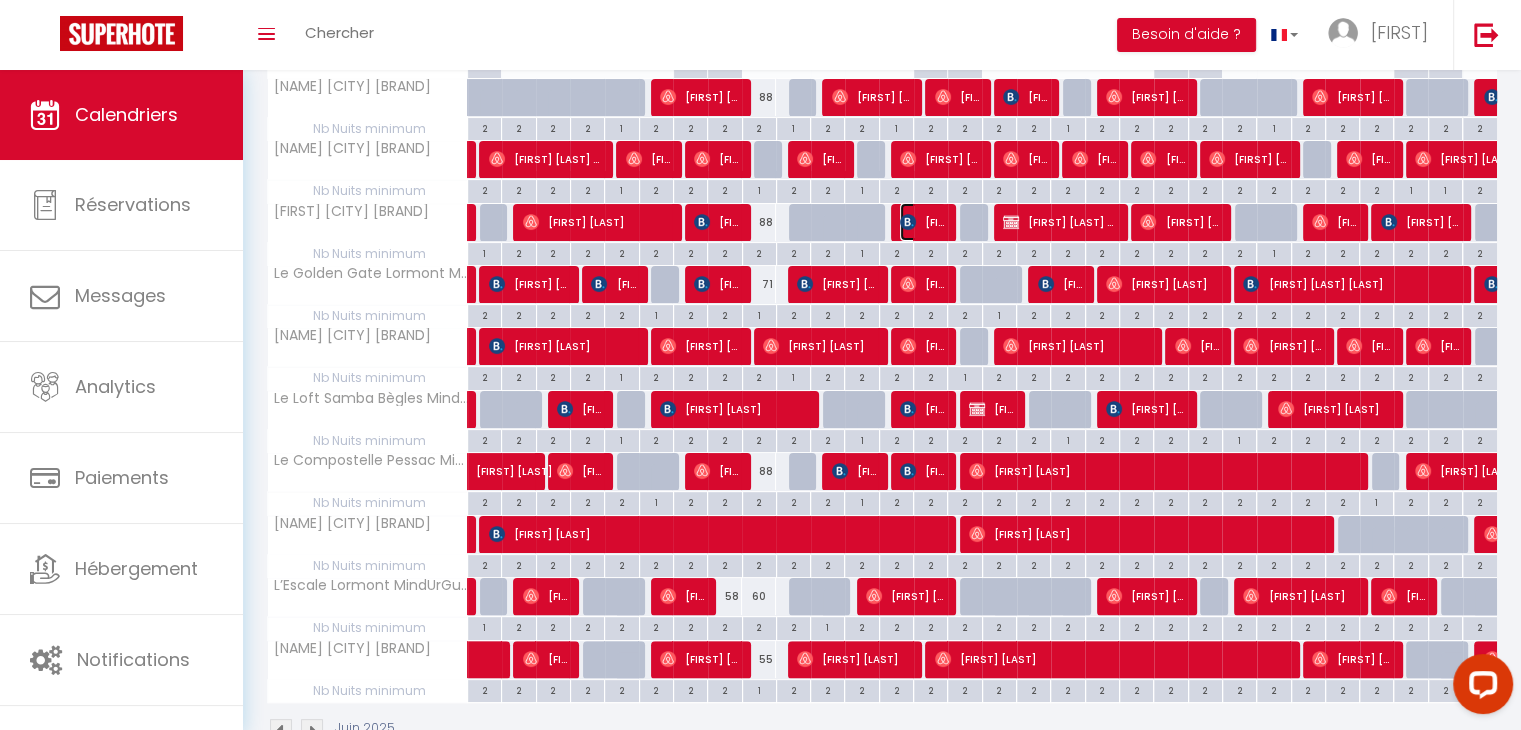 click on "[FIRST] [LAST]" at bounding box center [489, 204] 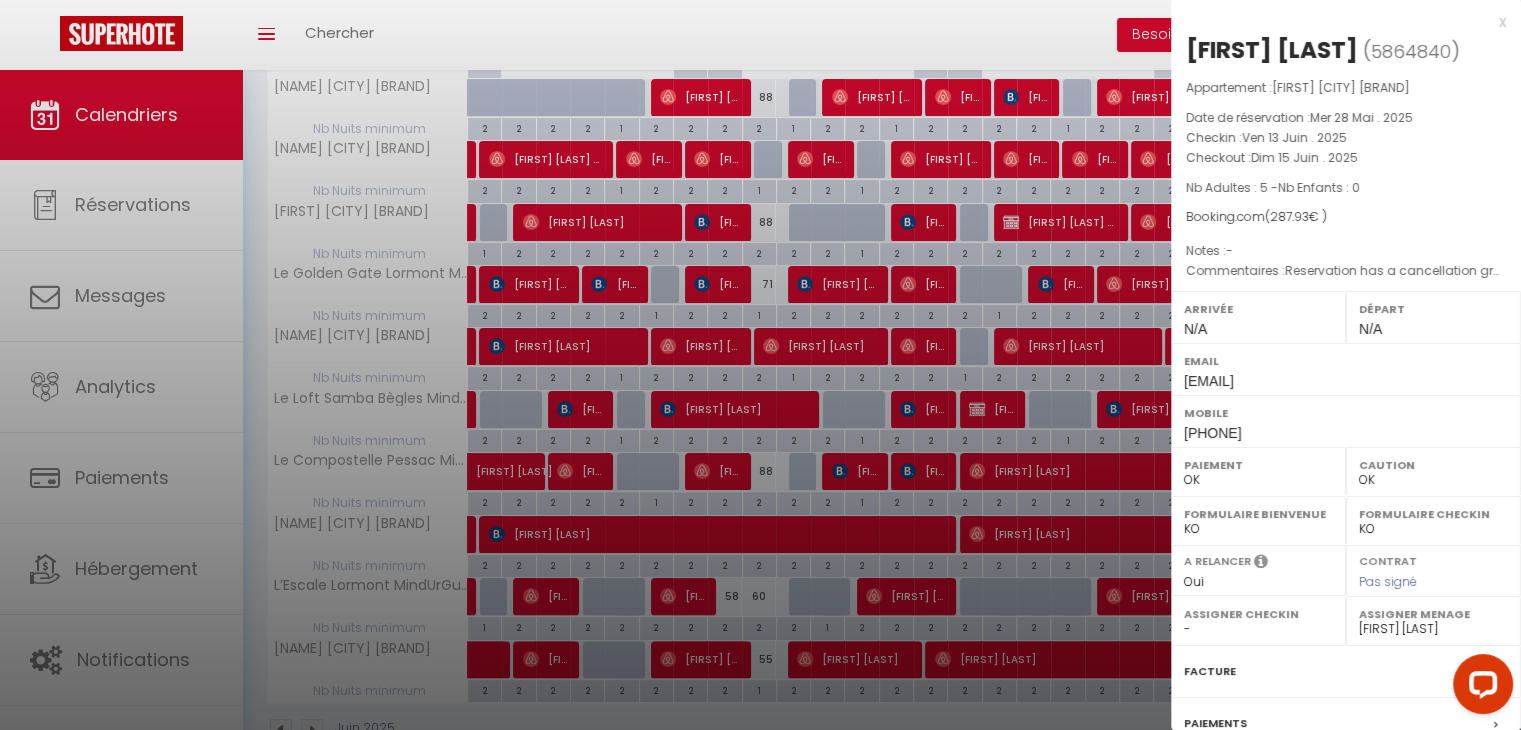 click on "x" at bounding box center (1338, 22) 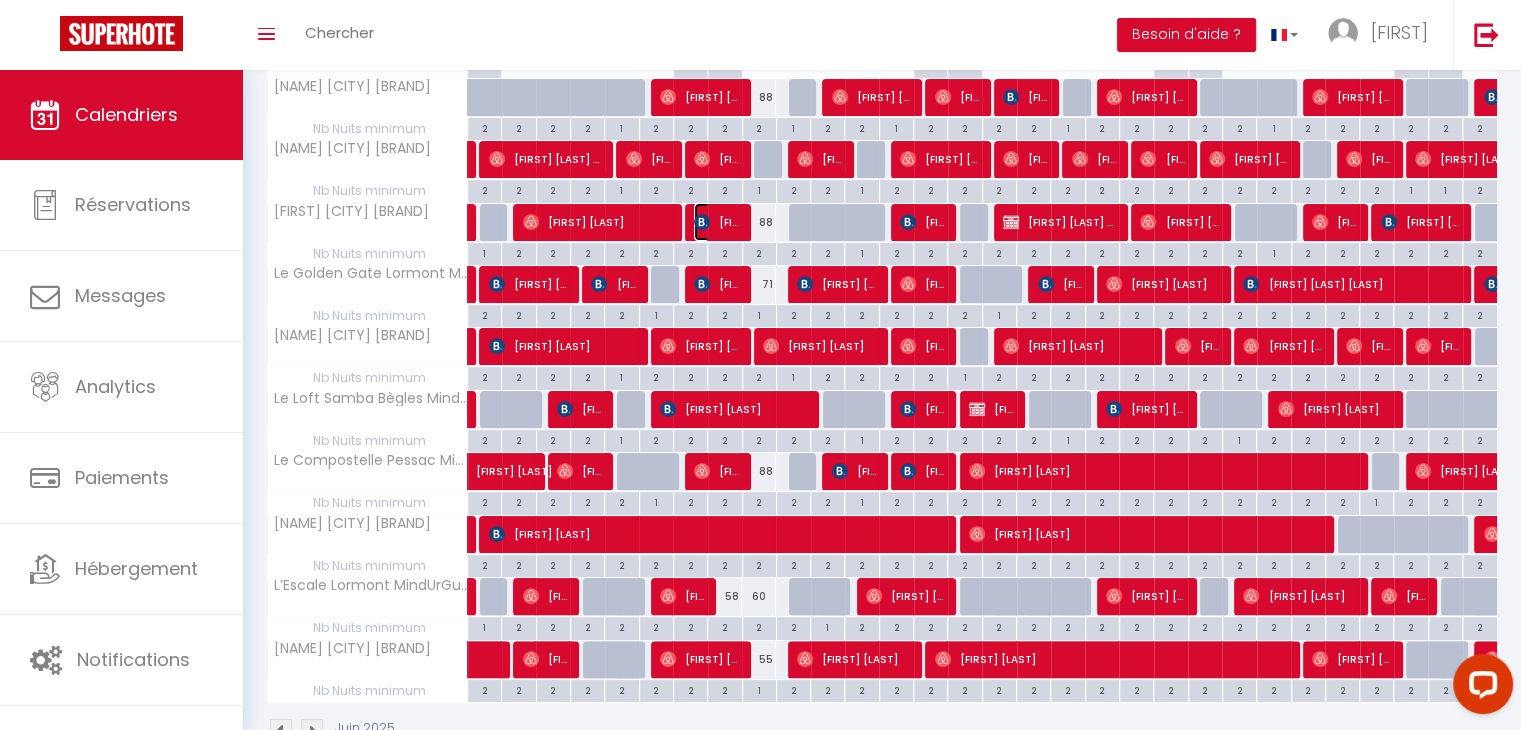click on "[FIRST] [LAST]" at bounding box center (489, 204) 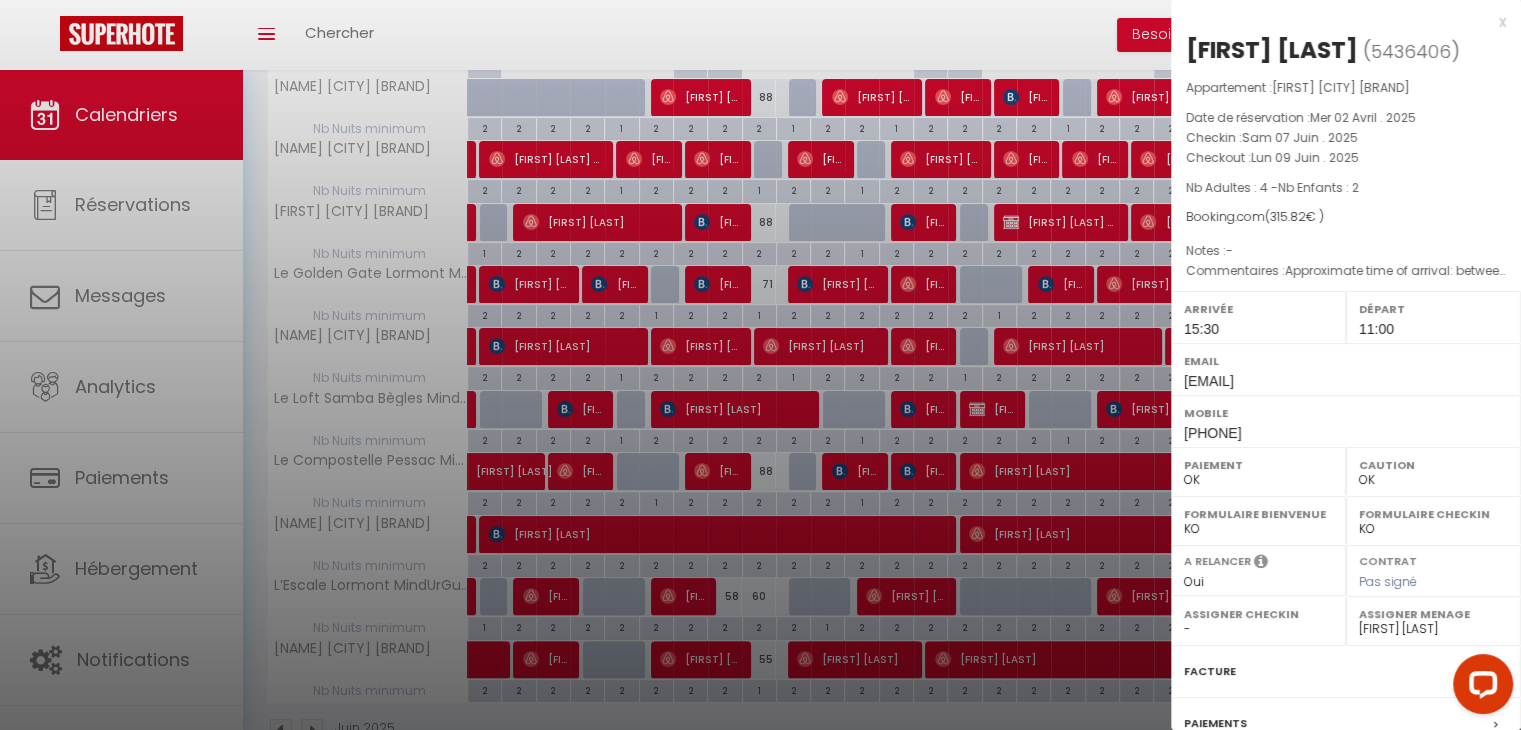 click on "x" at bounding box center (1338, 22) 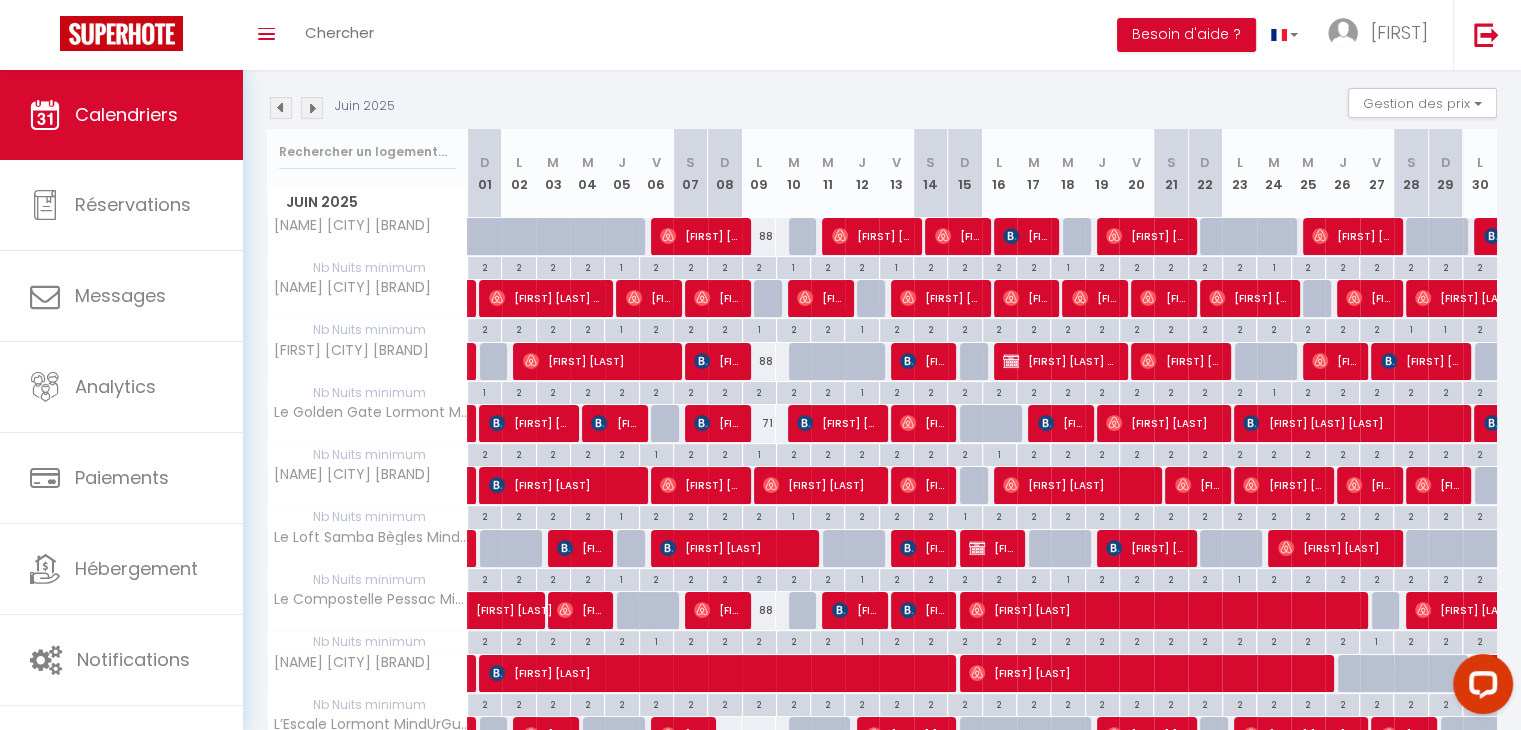 scroll, scrollTop: 198, scrollLeft: 0, axis: vertical 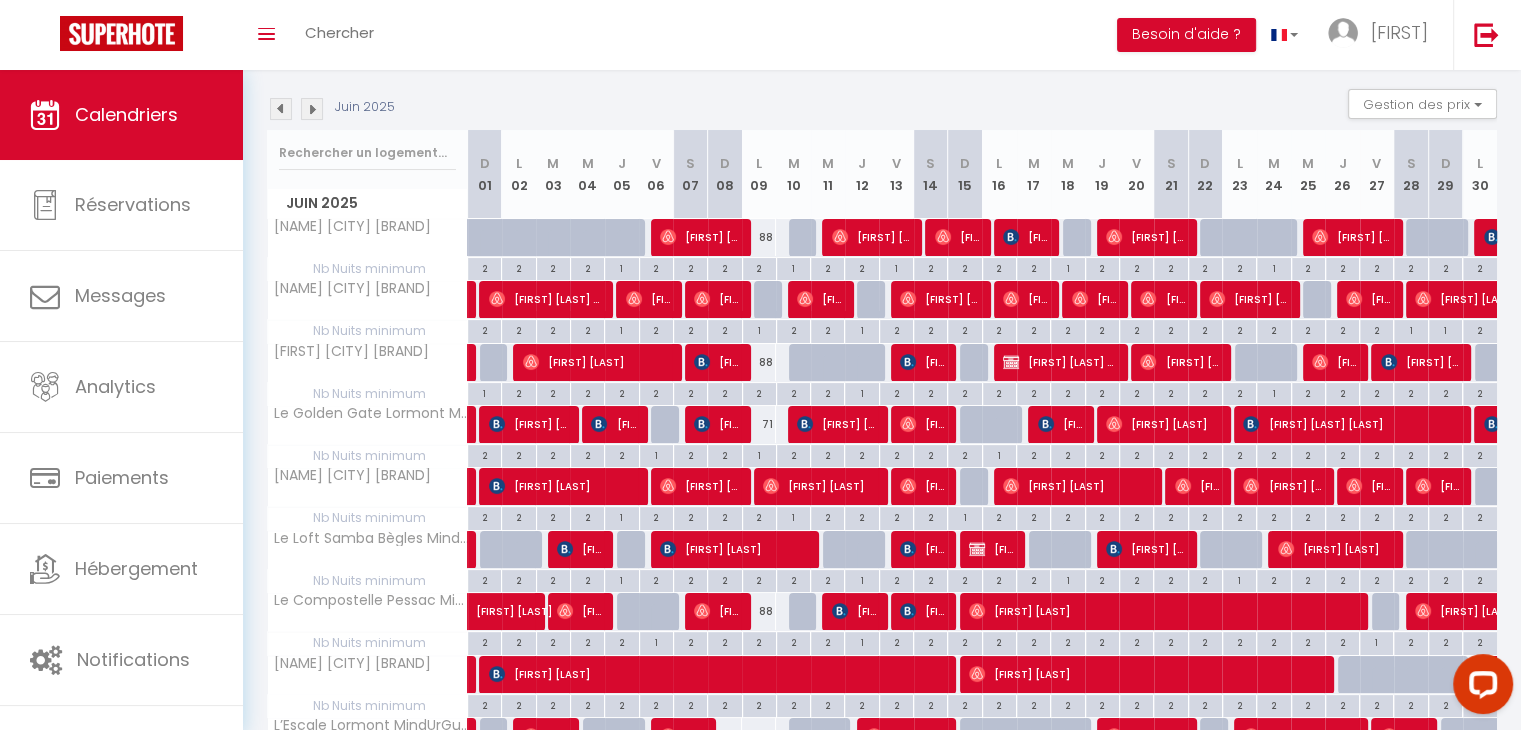 click at bounding box center [312, 109] 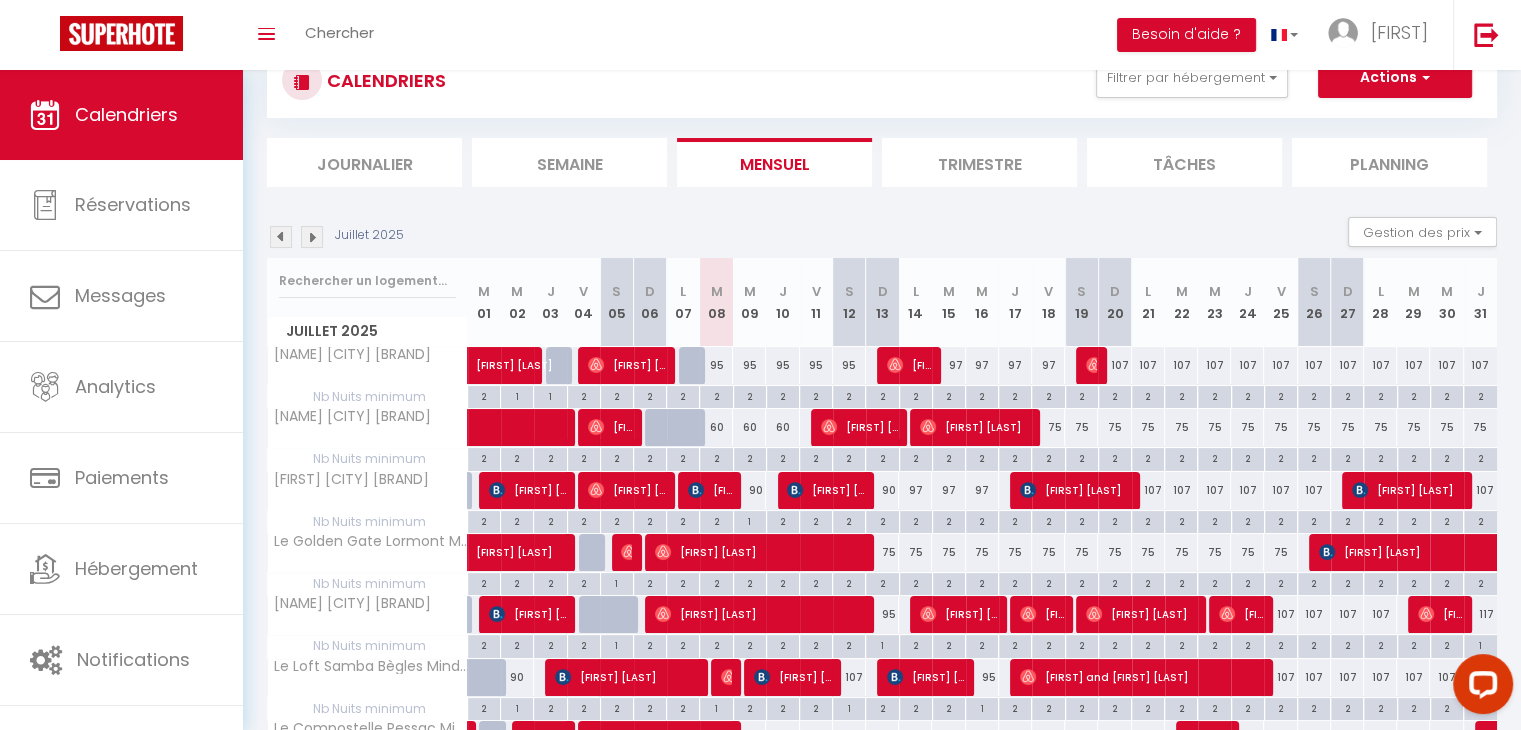 scroll, scrollTop: 198, scrollLeft: 0, axis: vertical 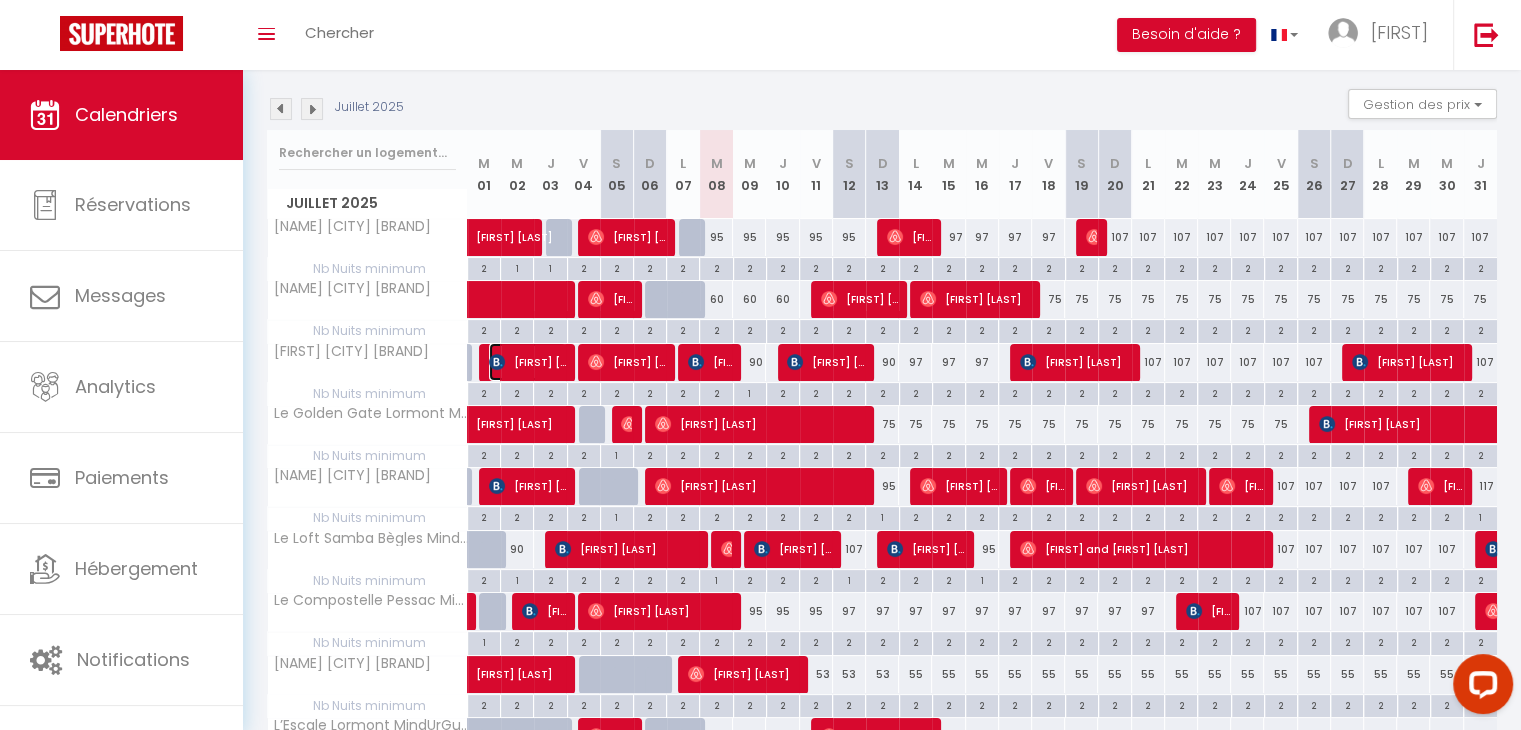 click on "[FIRST] [LAST]" at bounding box center (527, 362) 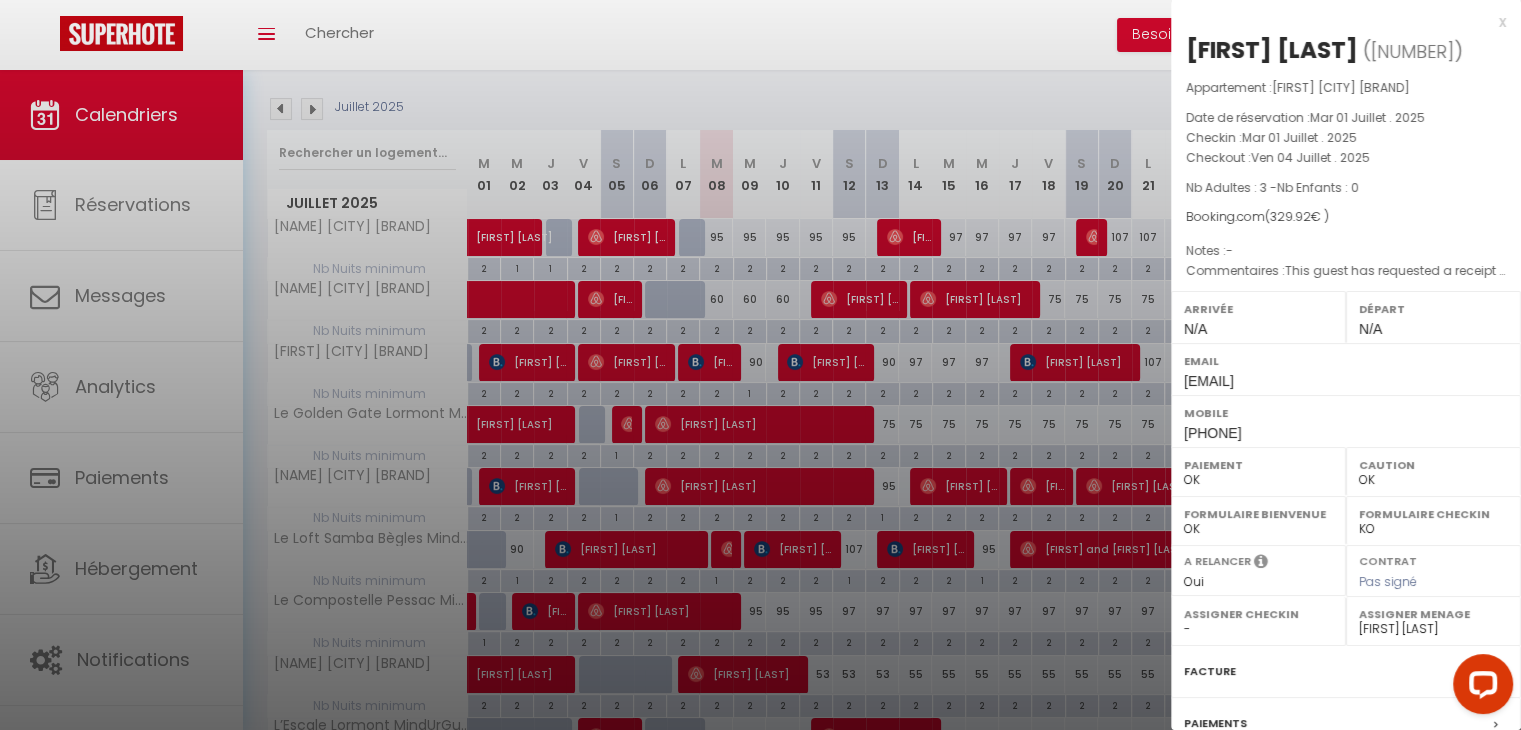 click on "x" at bounding box center [1338, 22] 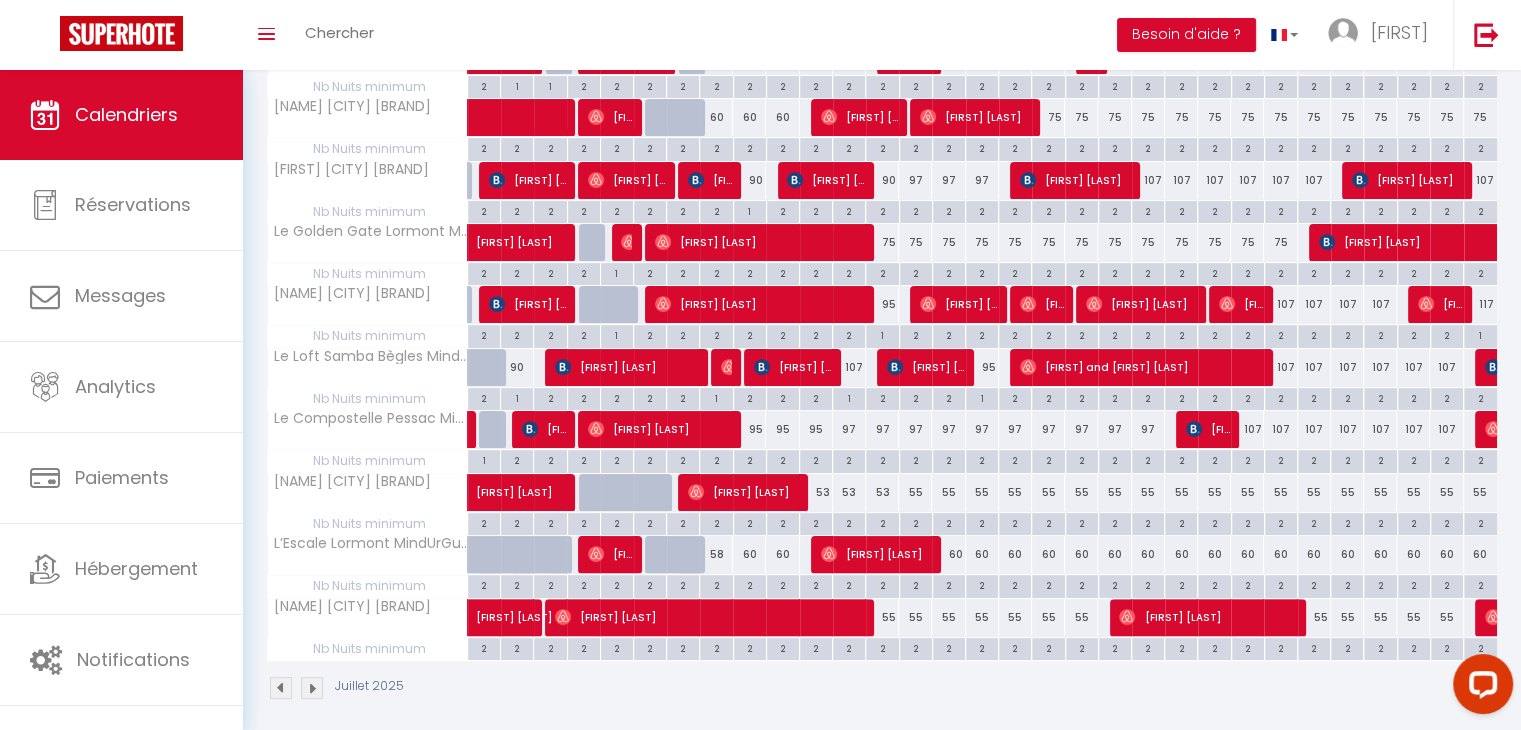 scroll, scrollTop: 381, scrollLeft: 0, axis: vertical 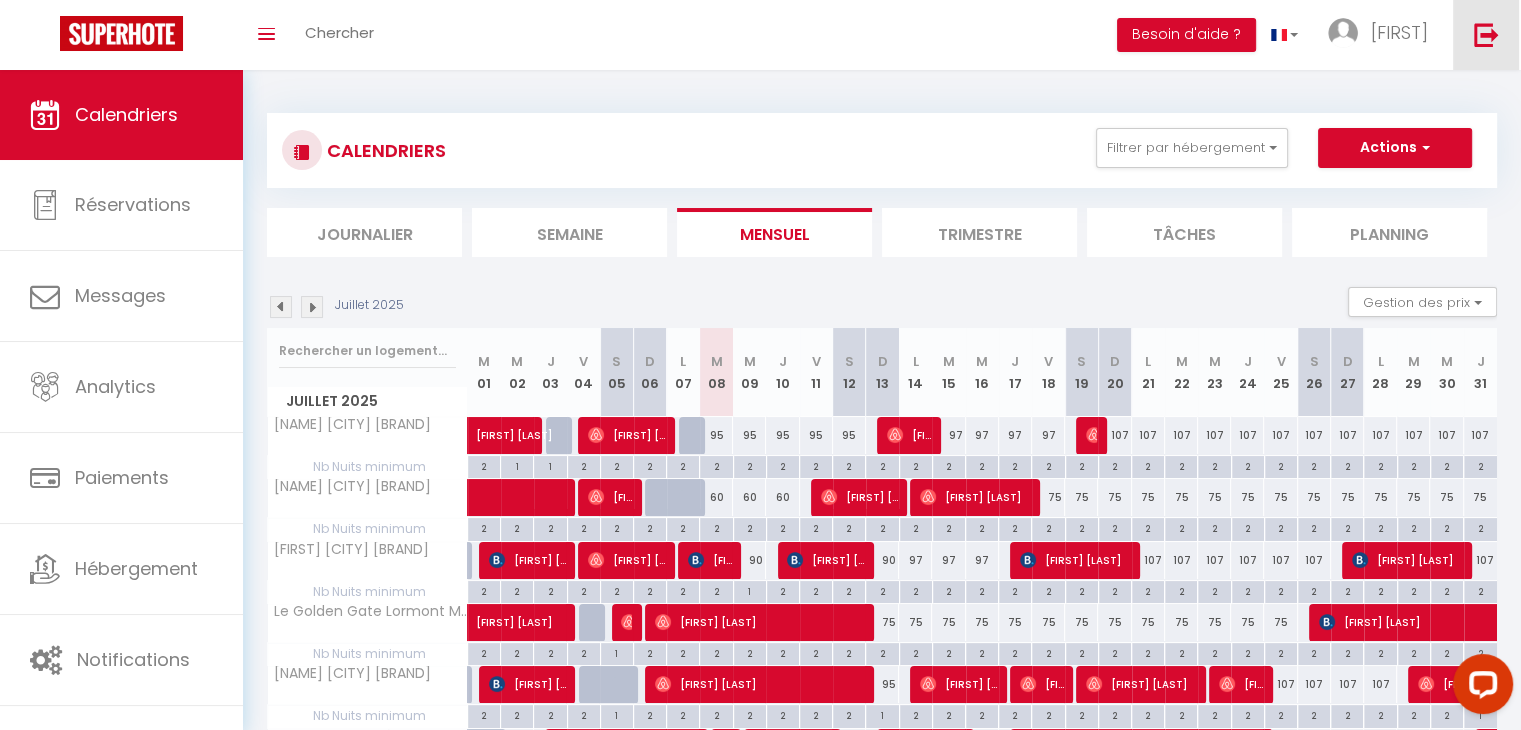 click at bounding box center [1486, 34] 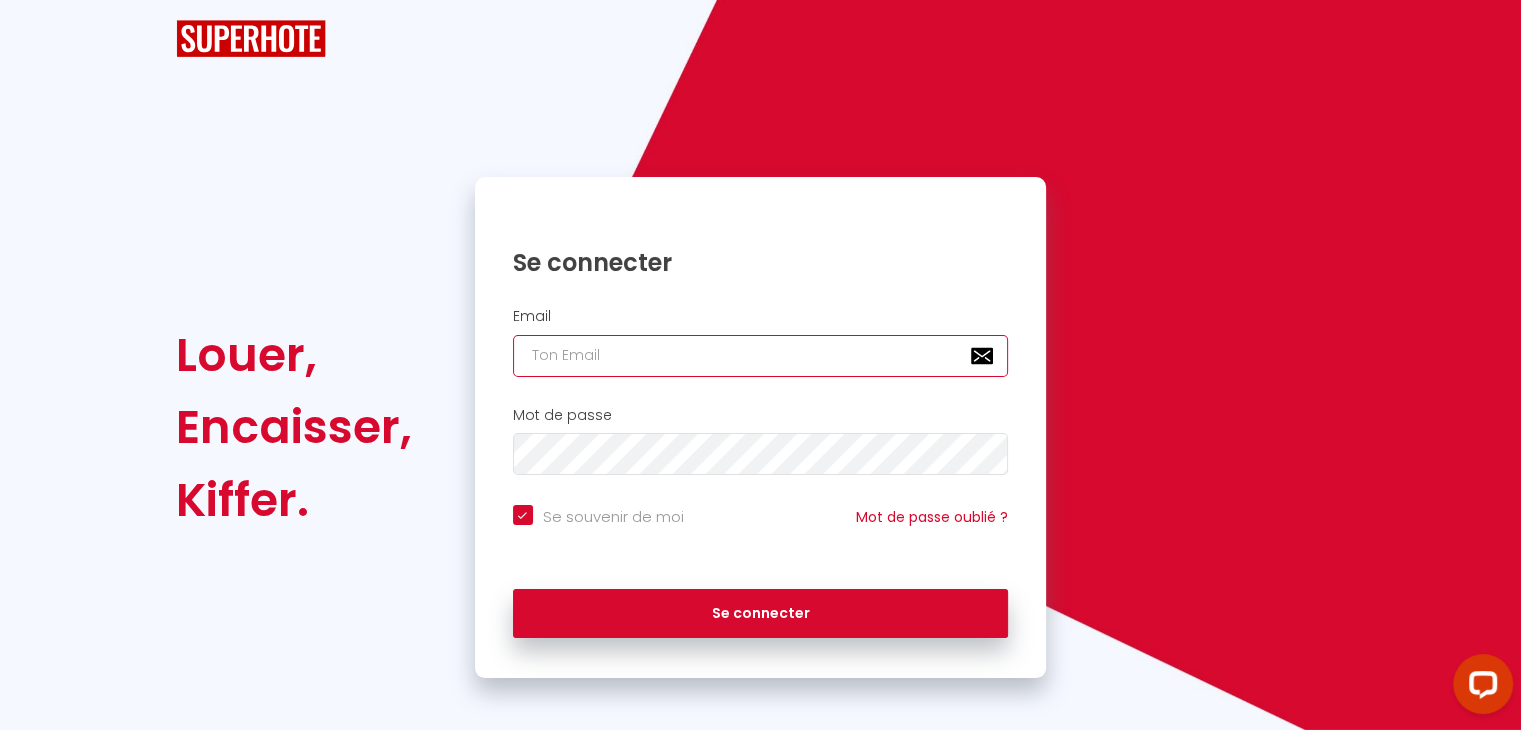 type on "[EMAIL]" 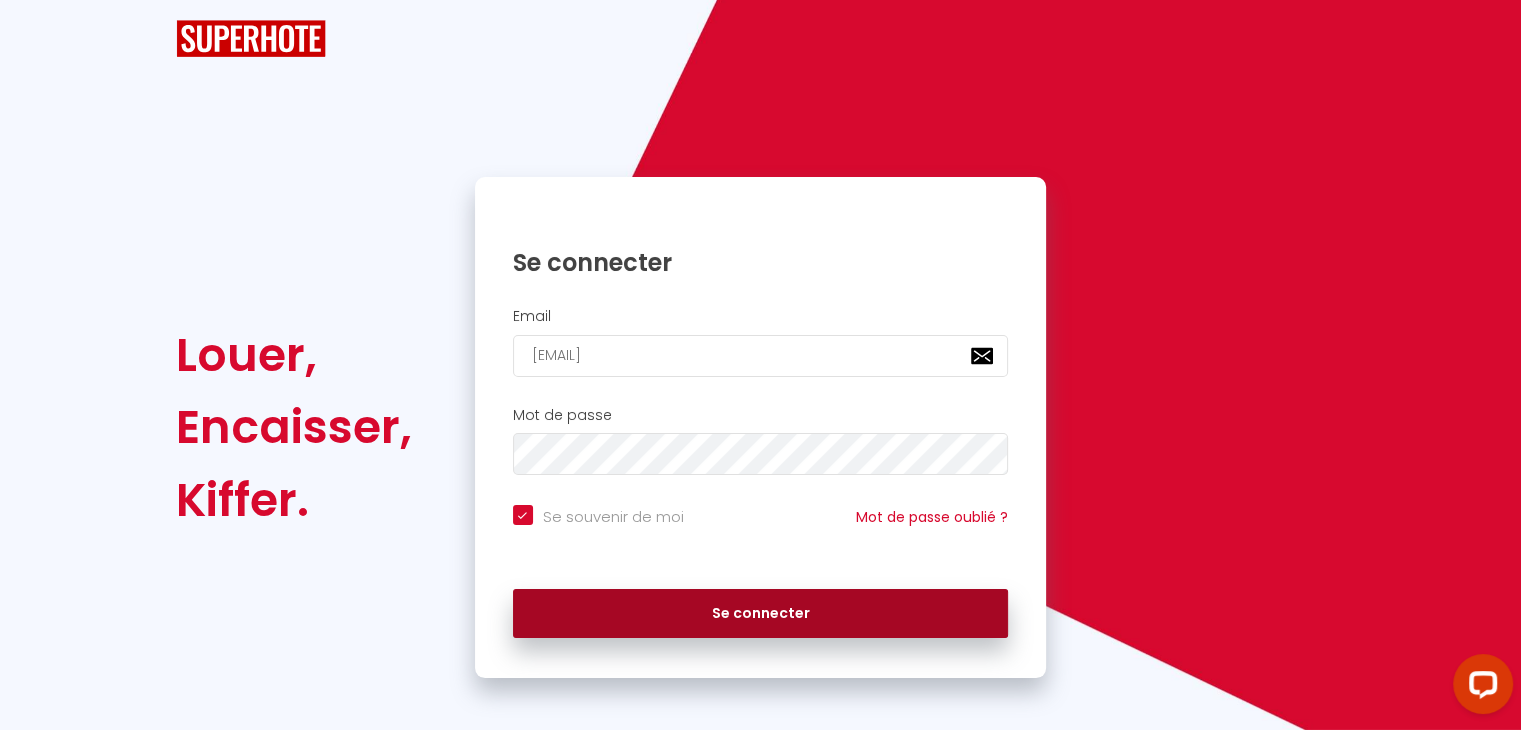 click on "Se connecter" at bounding box center [761, 614] 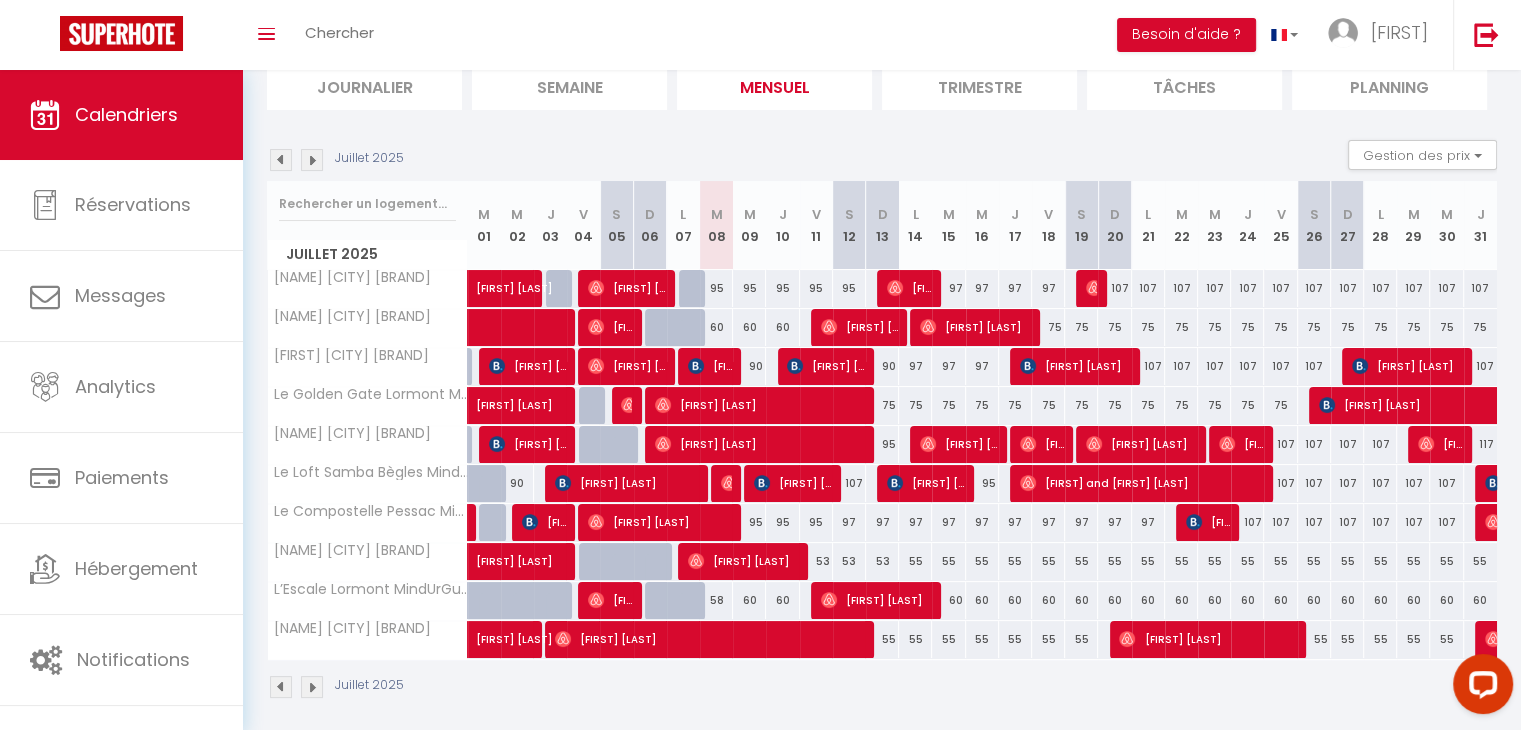 scroll, scrollTop: 156, scrollLeft: 0, axis: vertical 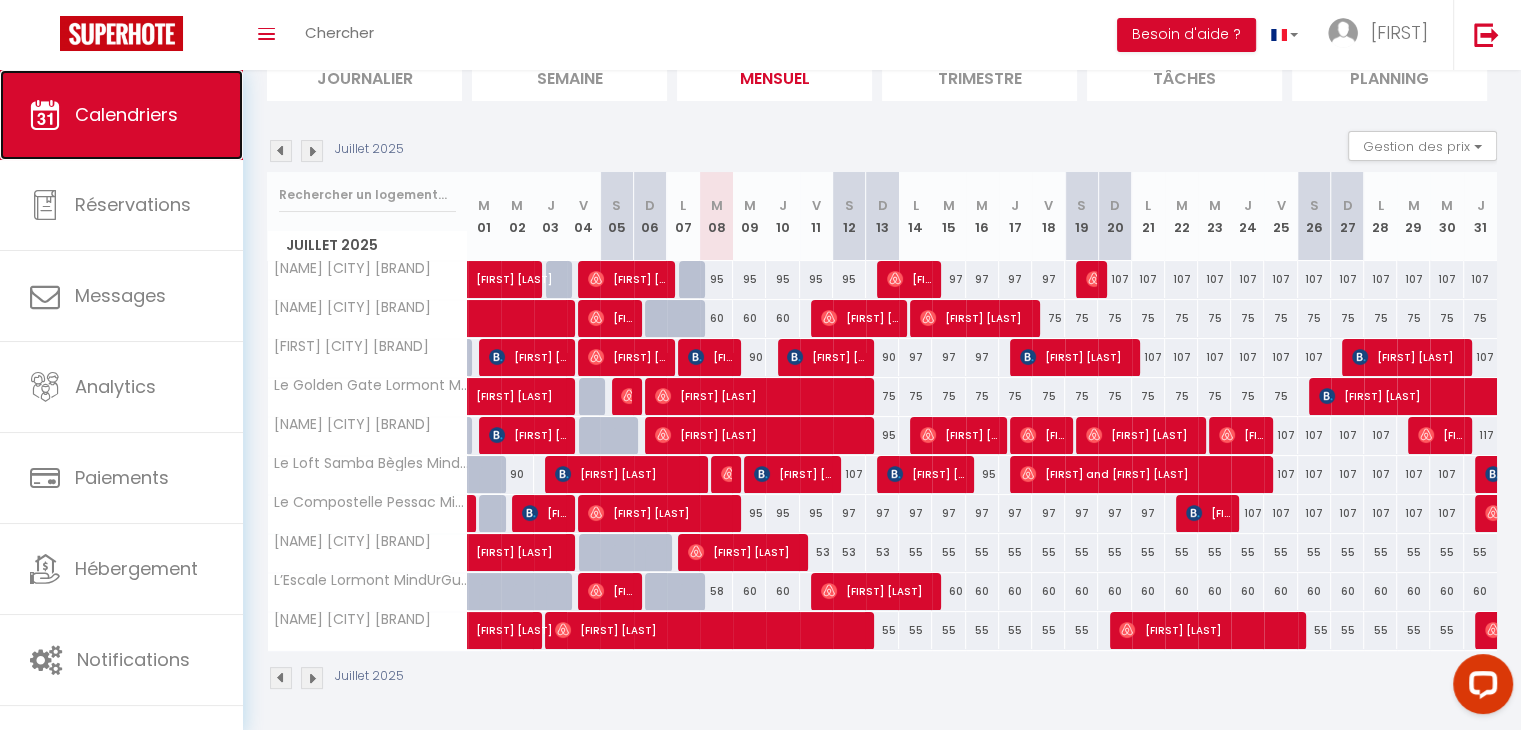 click on "Calendriers" at bounding box center [126, 114] 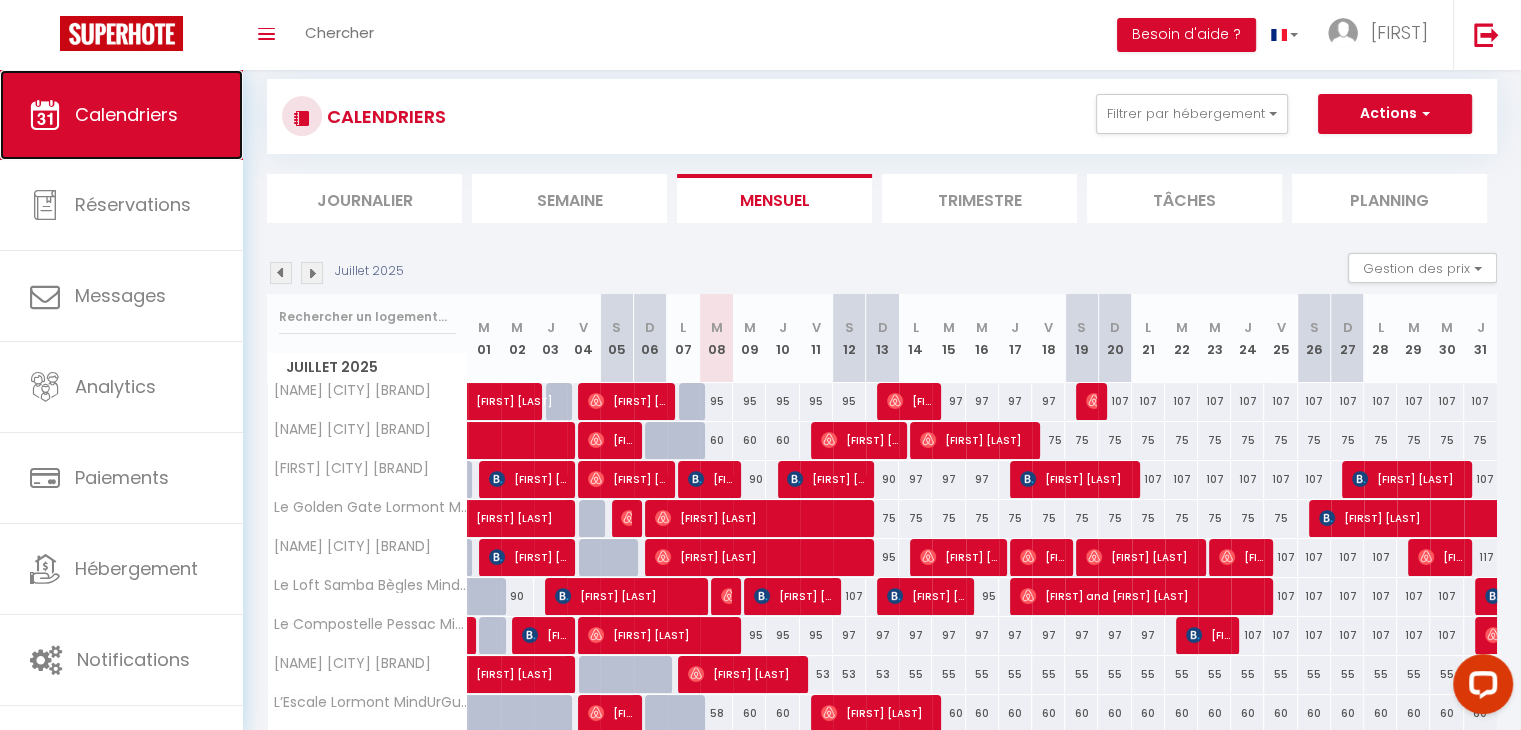 scroll, scrollTop: 156, scrollLeft: 0, axis: vertical 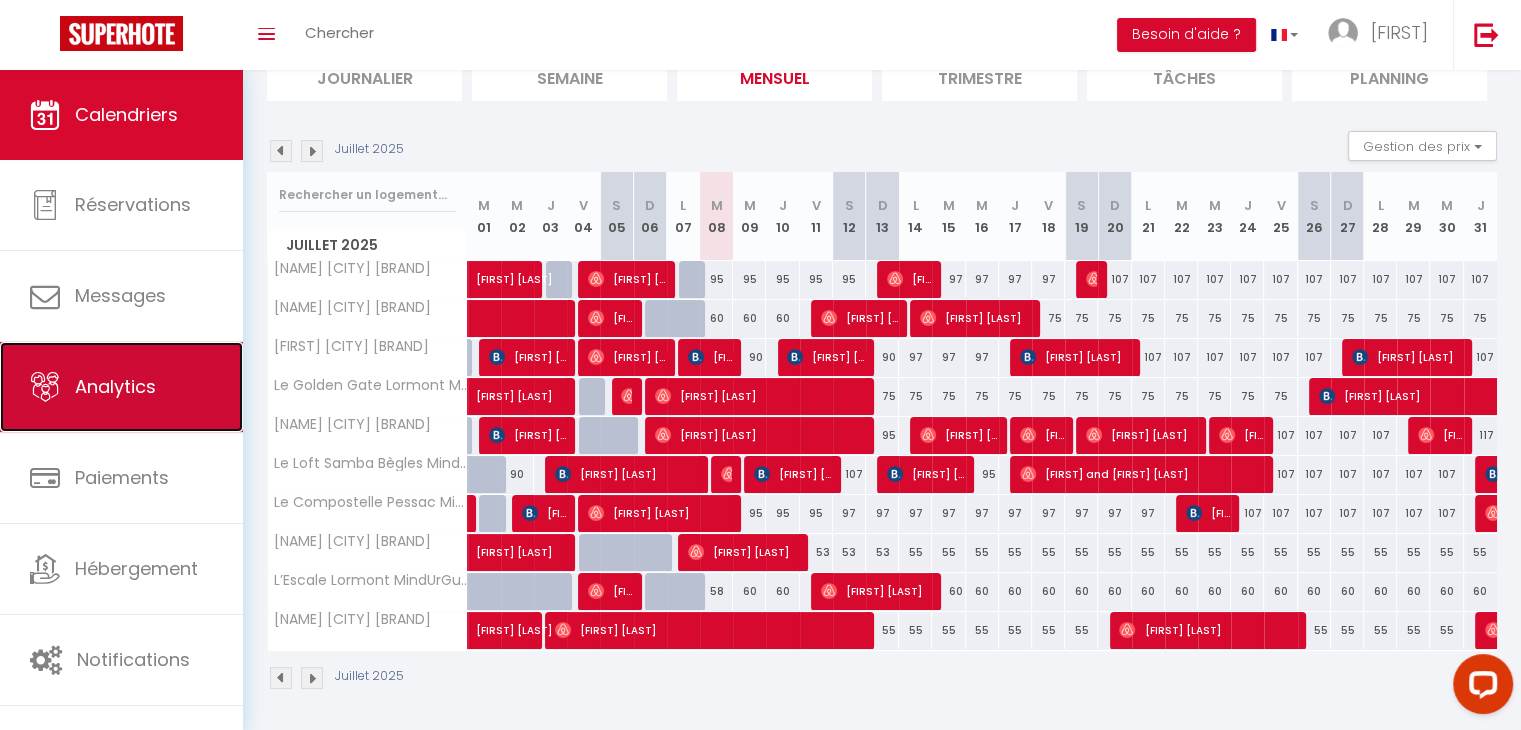 click on "Analytics" at bounding box center [115, 386] 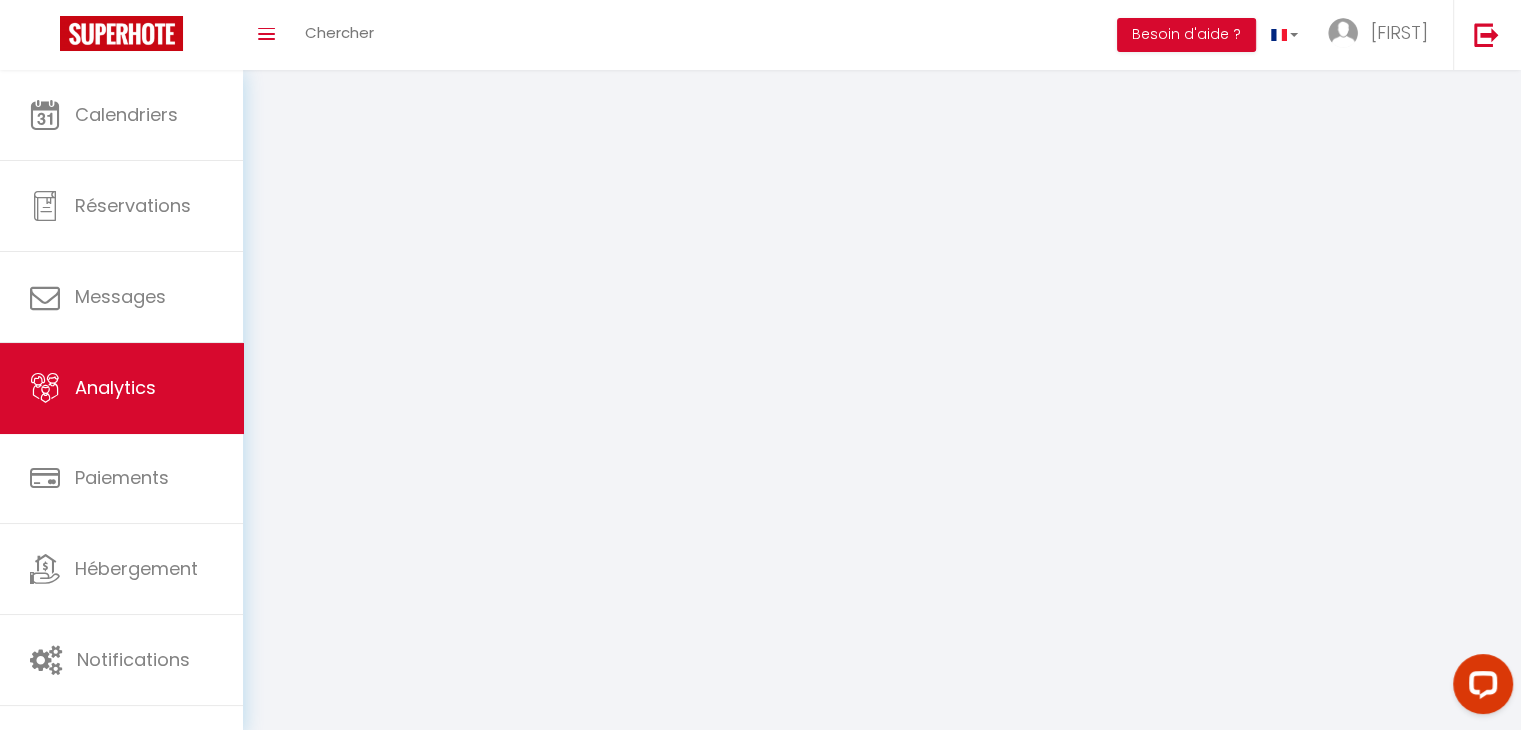 scroll, scrollTop: 0, scrollLeft: 0, axis: both 